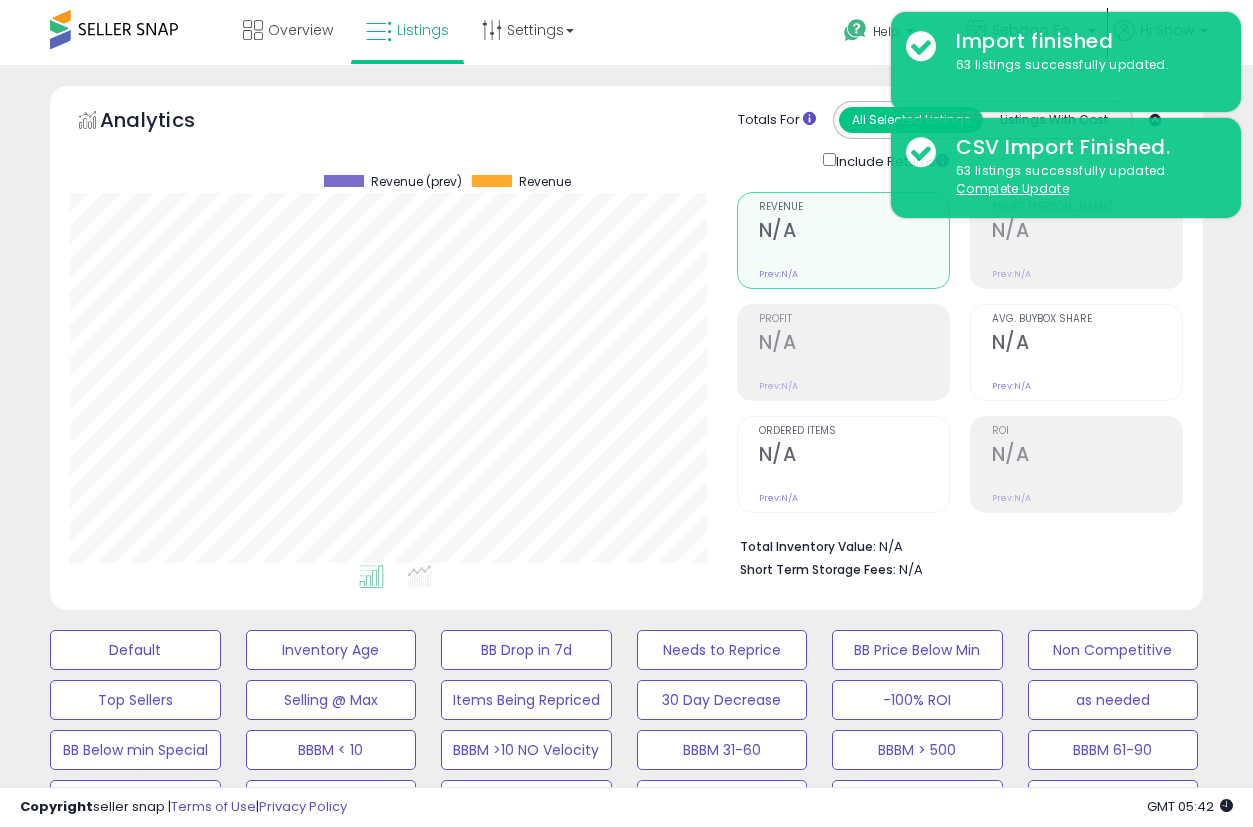 select on "**" 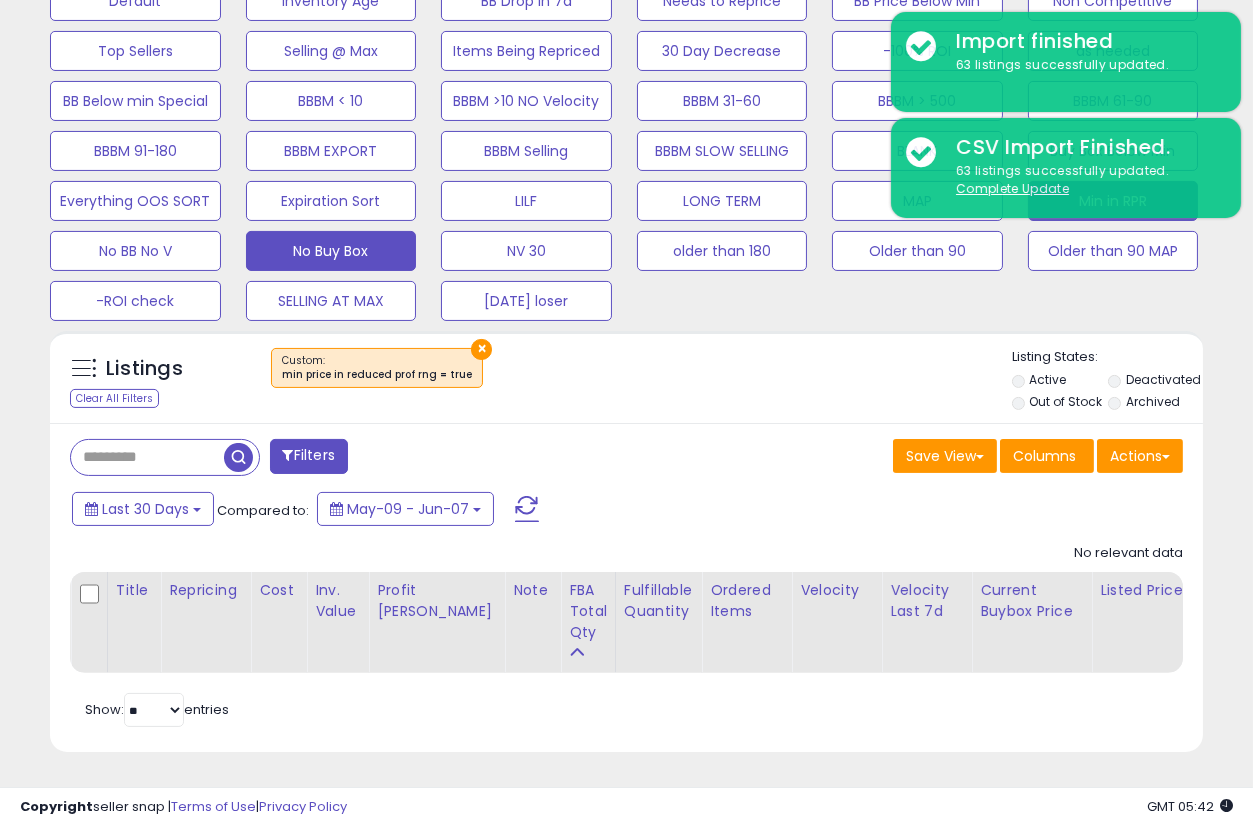 scroll, scrollTop: 664, scrollLeft: 0, axis: vertical 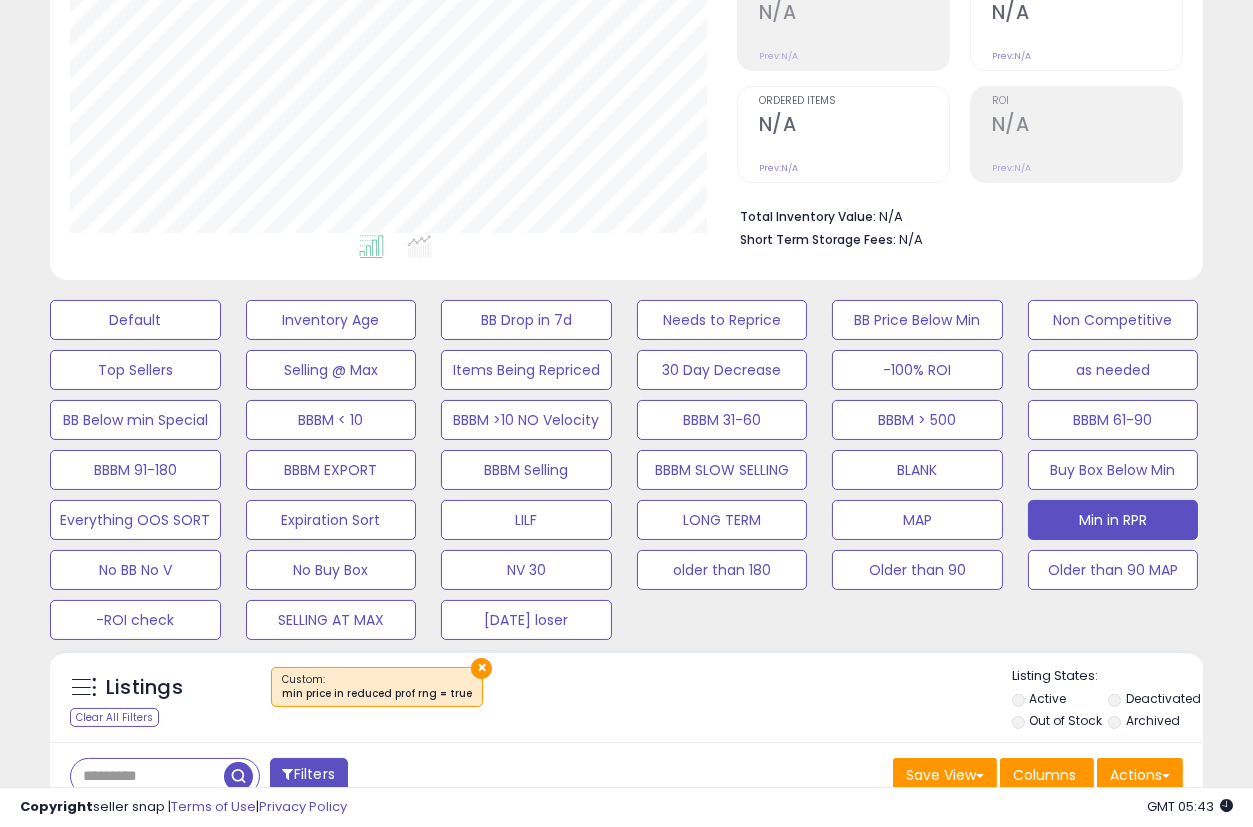 click on "Default
Inventory Age
BB Drop in 7d
Needs to Reprice
BB Price Below Min
Non Competitive
Top Sellers
Selling @ Max
Items Being Repriced
30 Day Decrease
-100% ROI
as needed
BB Below min Special
BLANK" at bounding box center [626, 465] 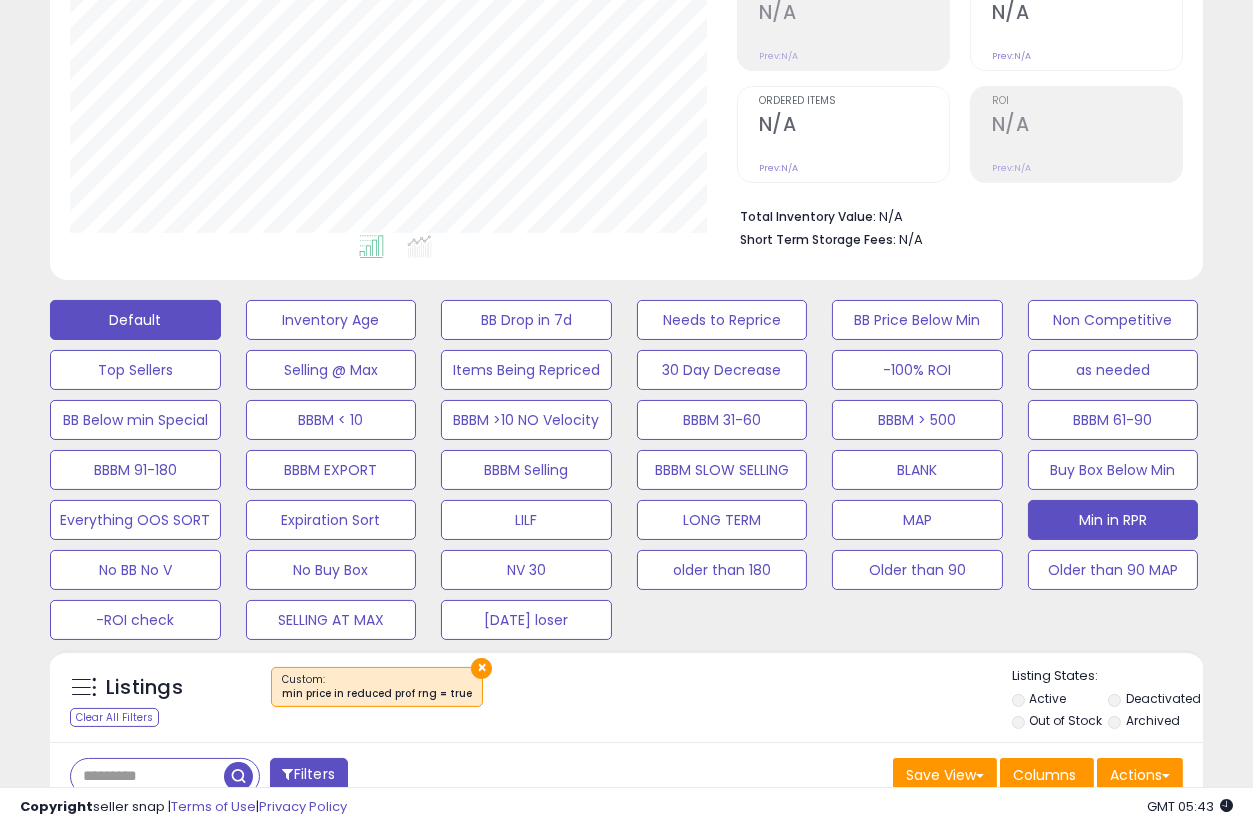 drag, startPoint x: 171, startPoint y: 292, endPoint x: 177, endPoint y: 310, distance: 18.973665 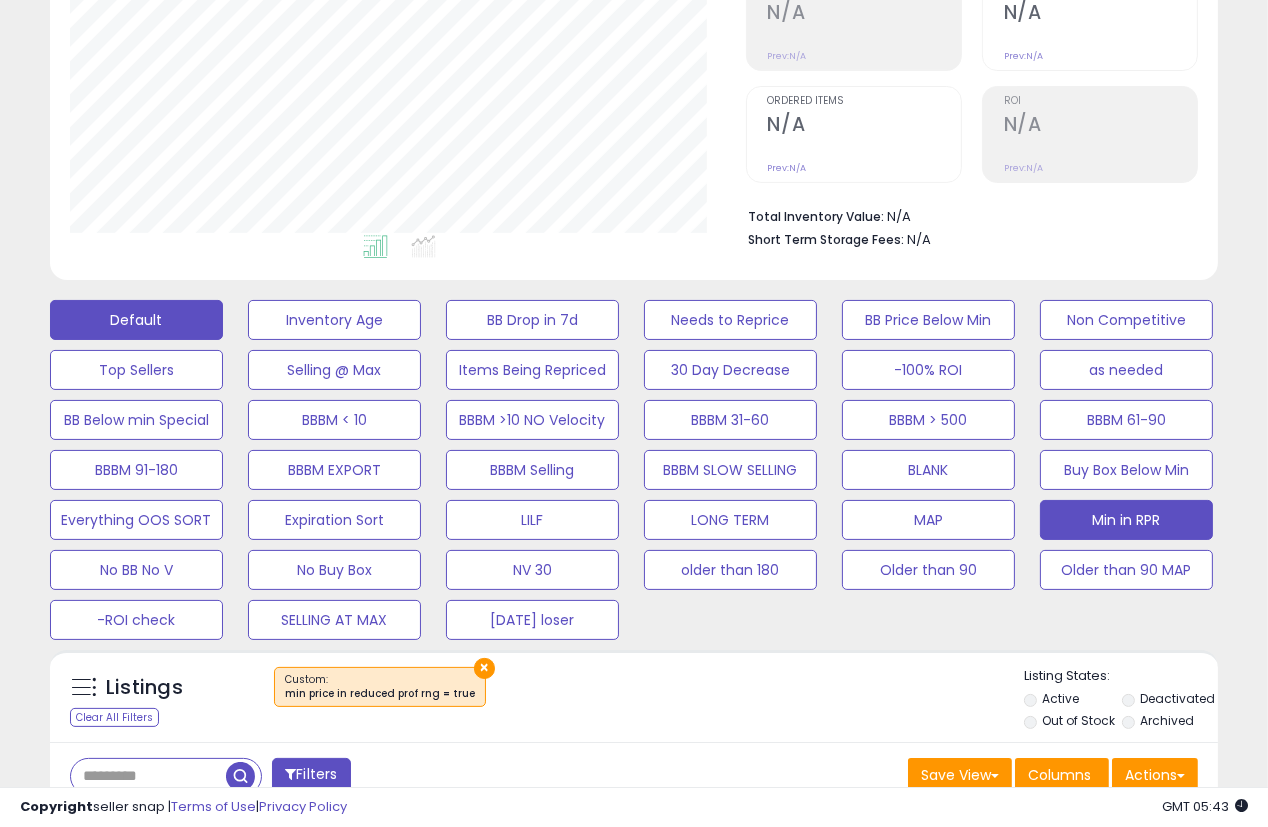 scroll, scrollTop: 999590, scrollLeft: 999324, axis: both 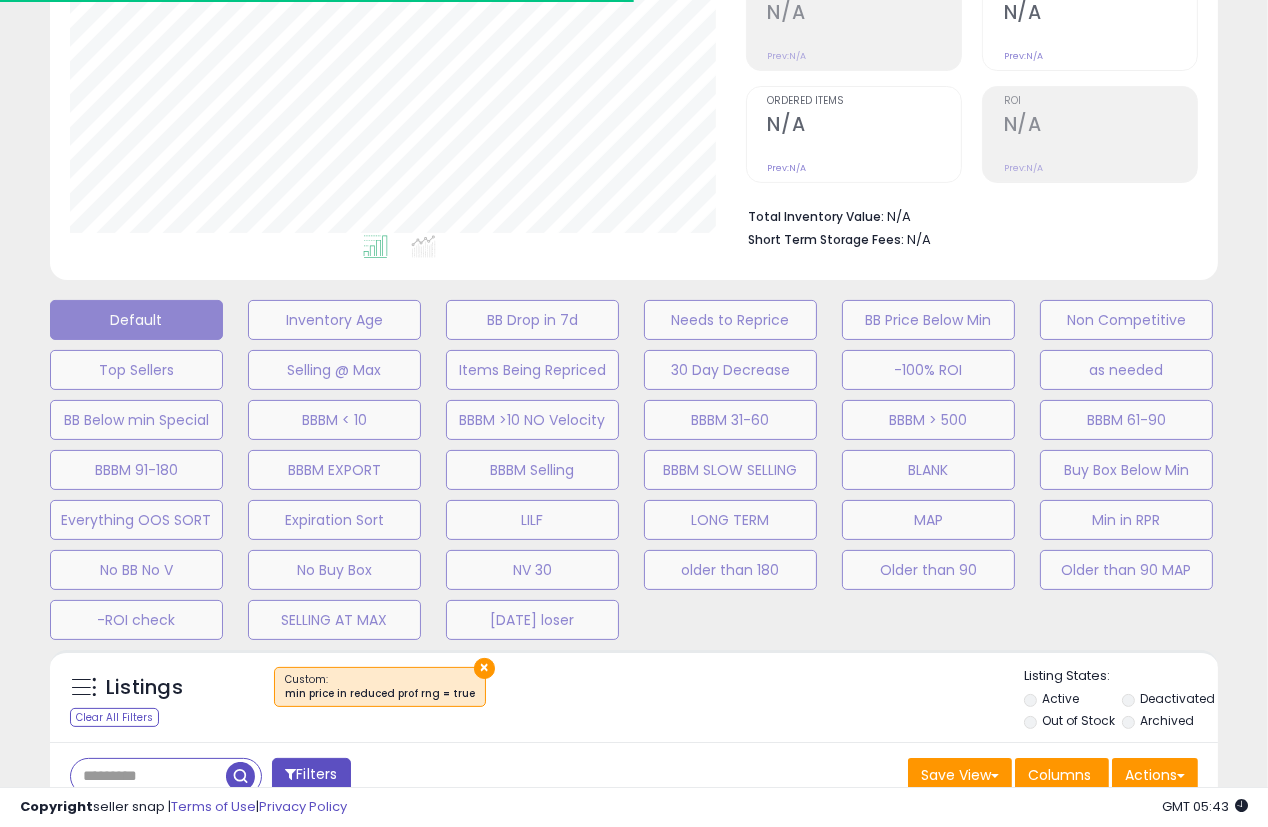 select on "**" 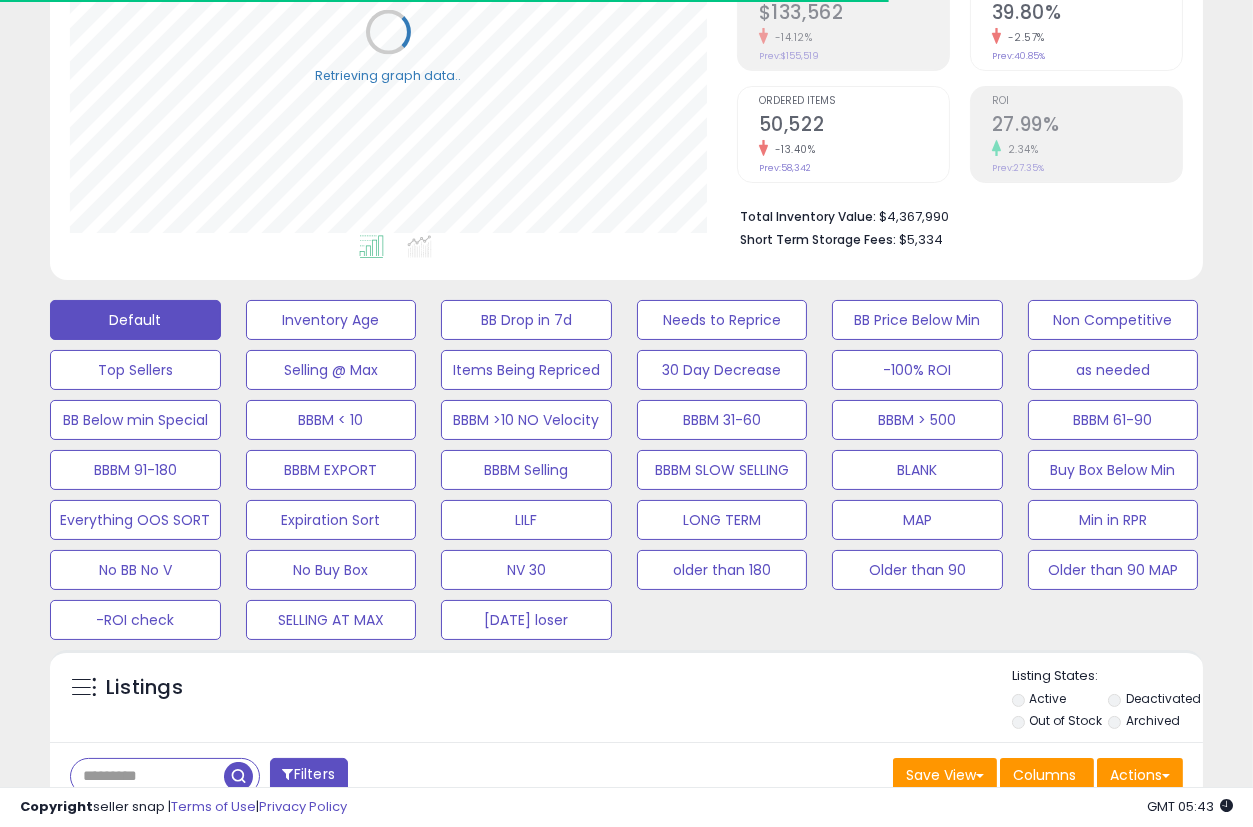 scroll, scrollTop: 410, scrollLeft: 666, axis: both 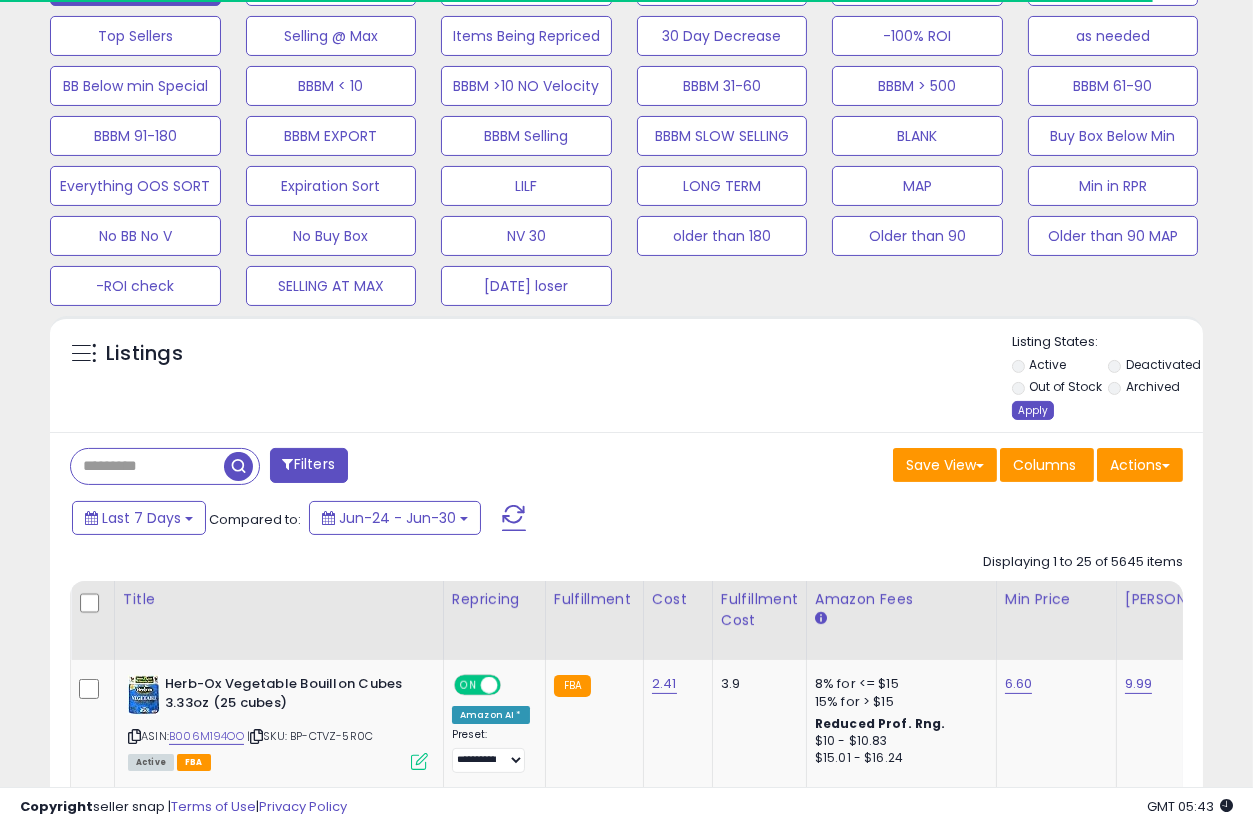click on "Apply" at bounding box center [1033, 410] 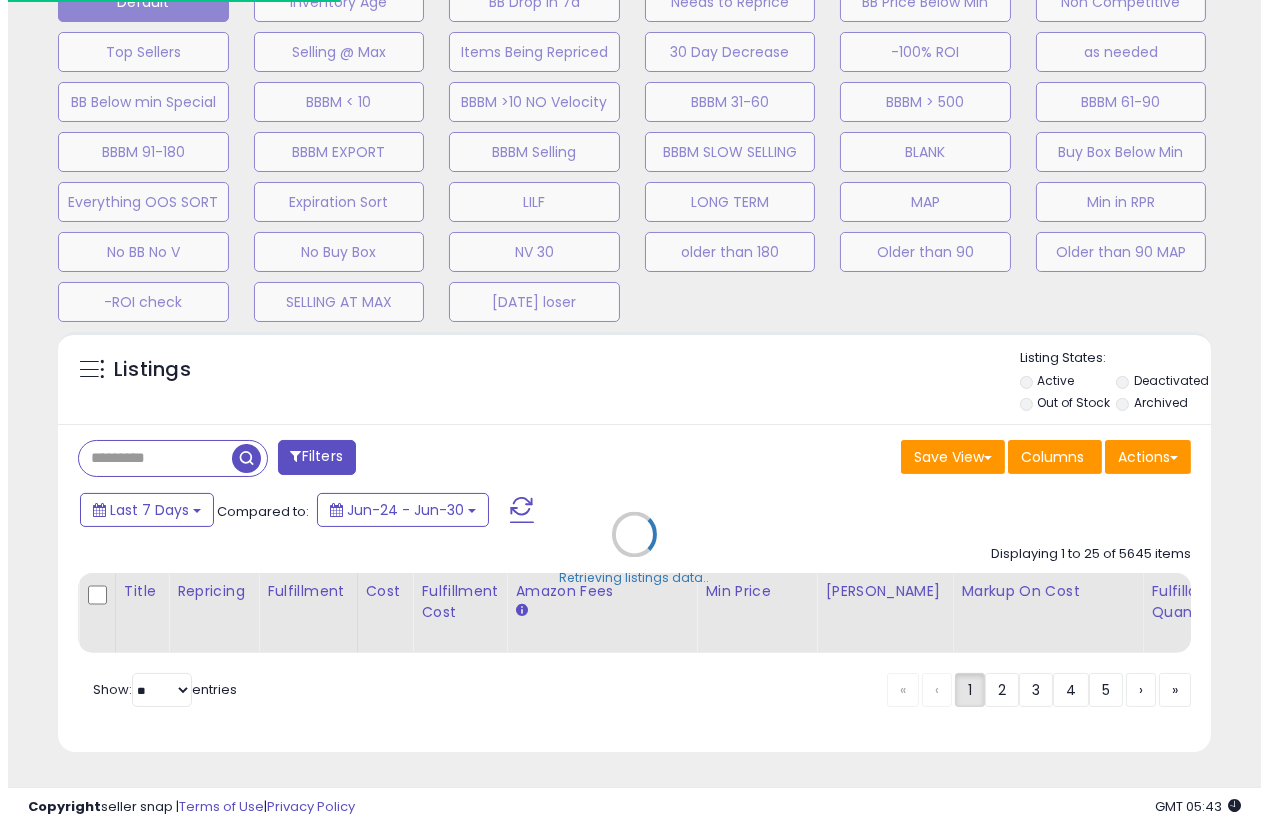 scroll, scrollTop: 662, scrollLeft: 0, axis: vertical 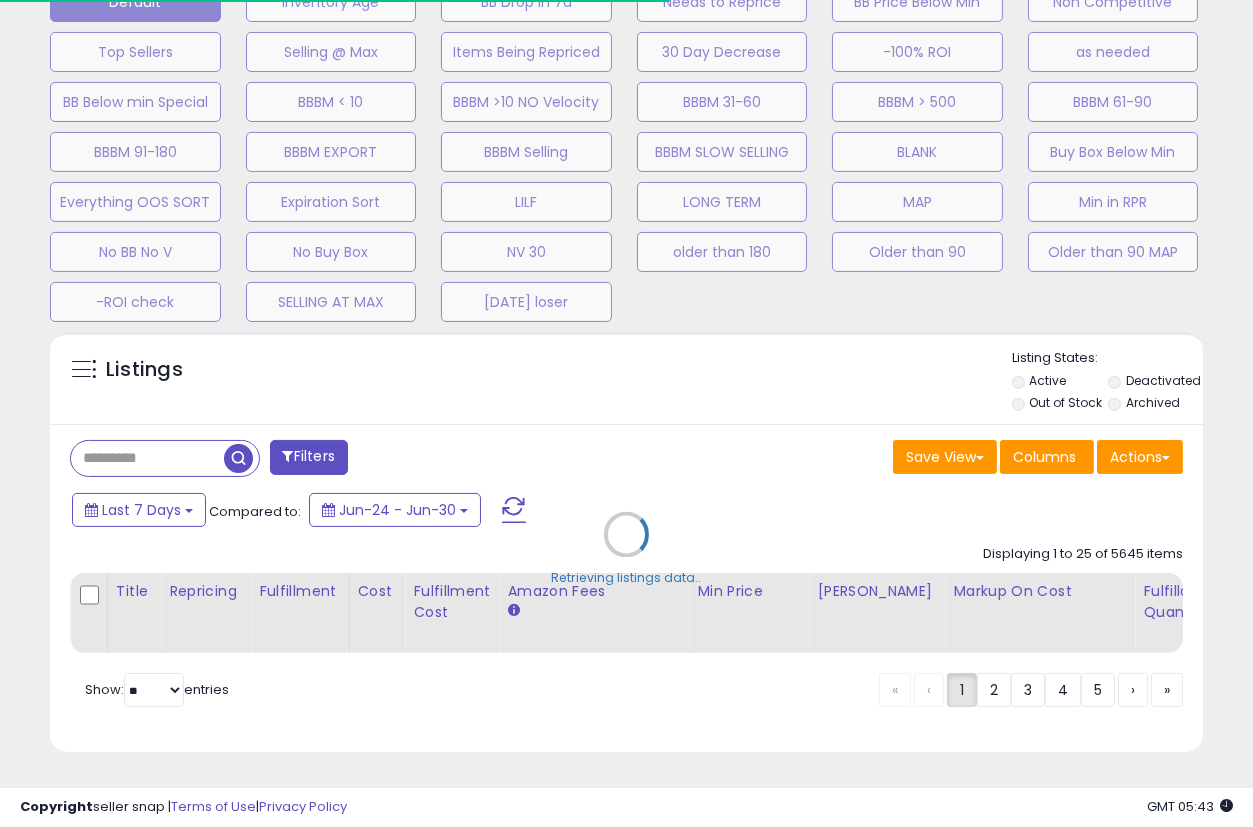 click on "Retrieving listings data.." at bounding box center [626, 549] 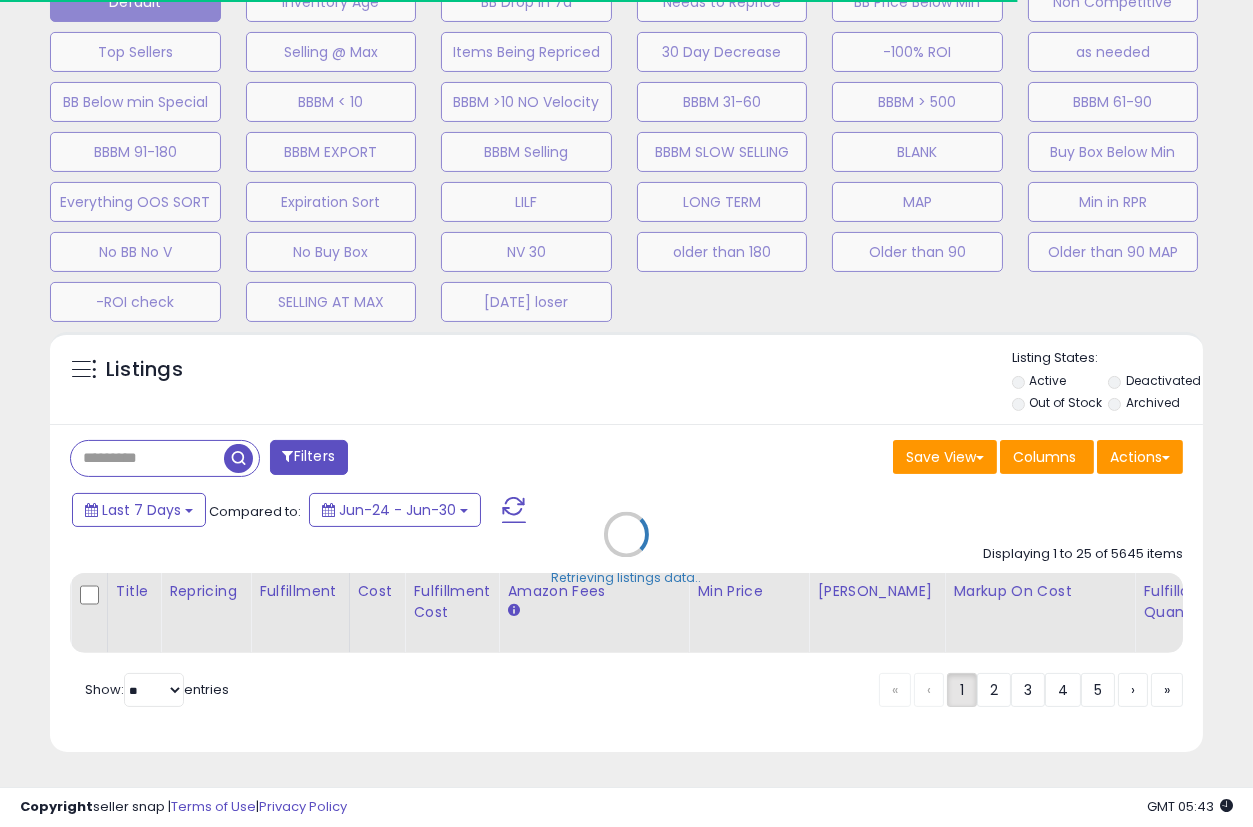 click on "Retrieving listings data.." at bounding box center (626, 549) 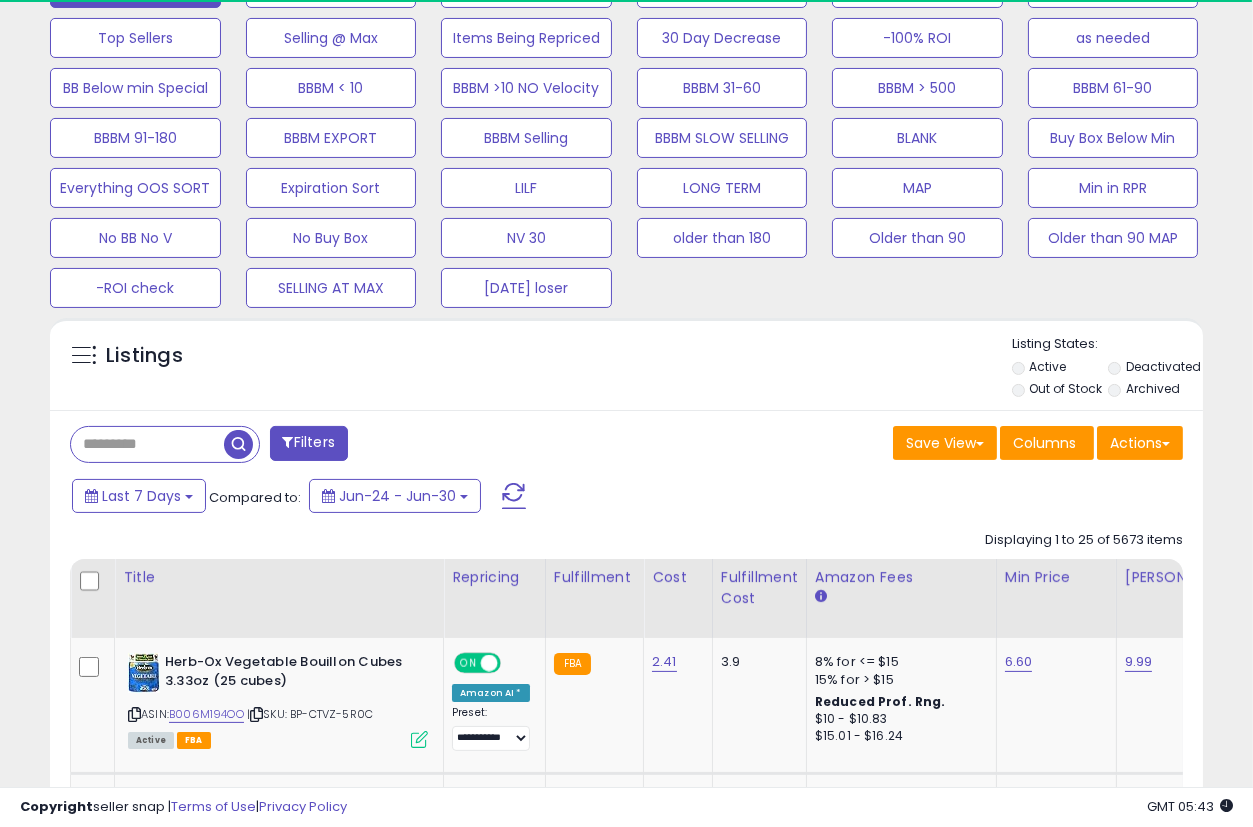 click at bounding box center (147, 444) 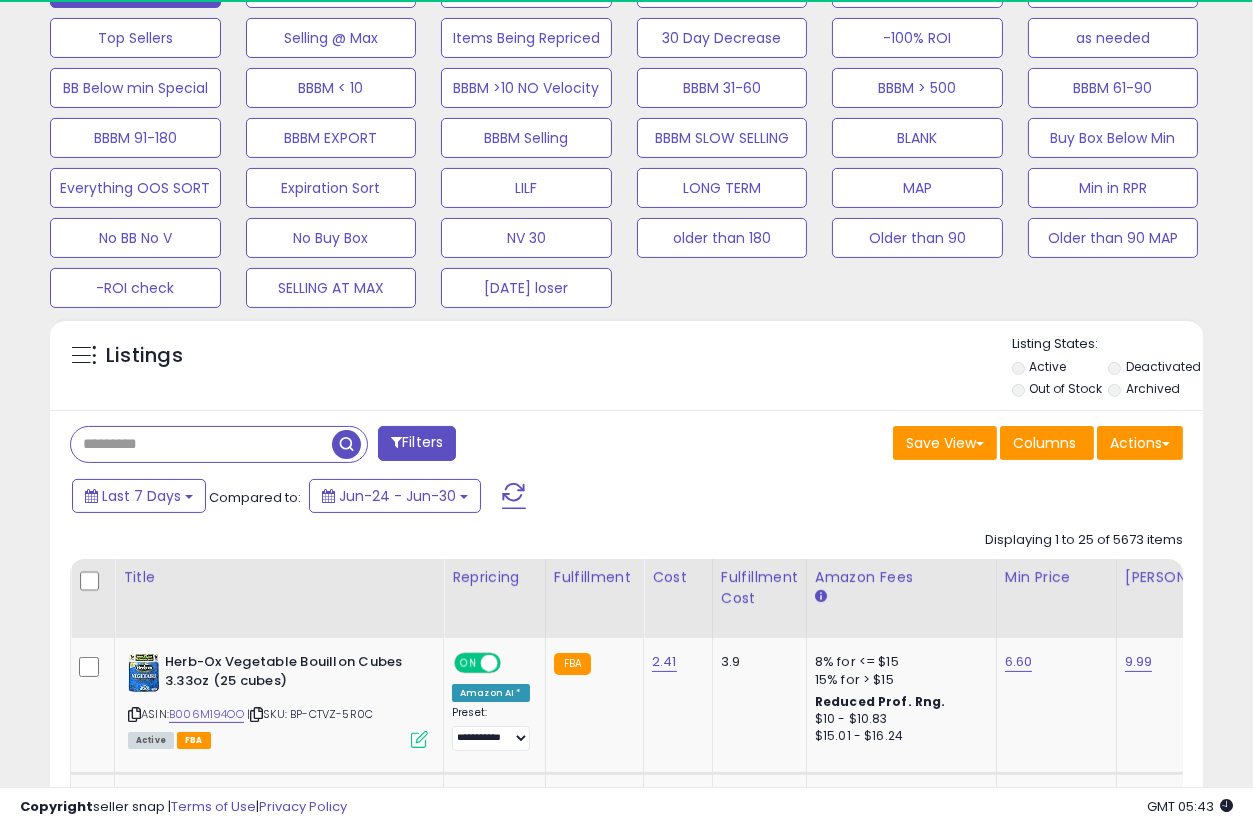 scroll, scrollTop: 999590, scrollLeft: 999332, axis: both 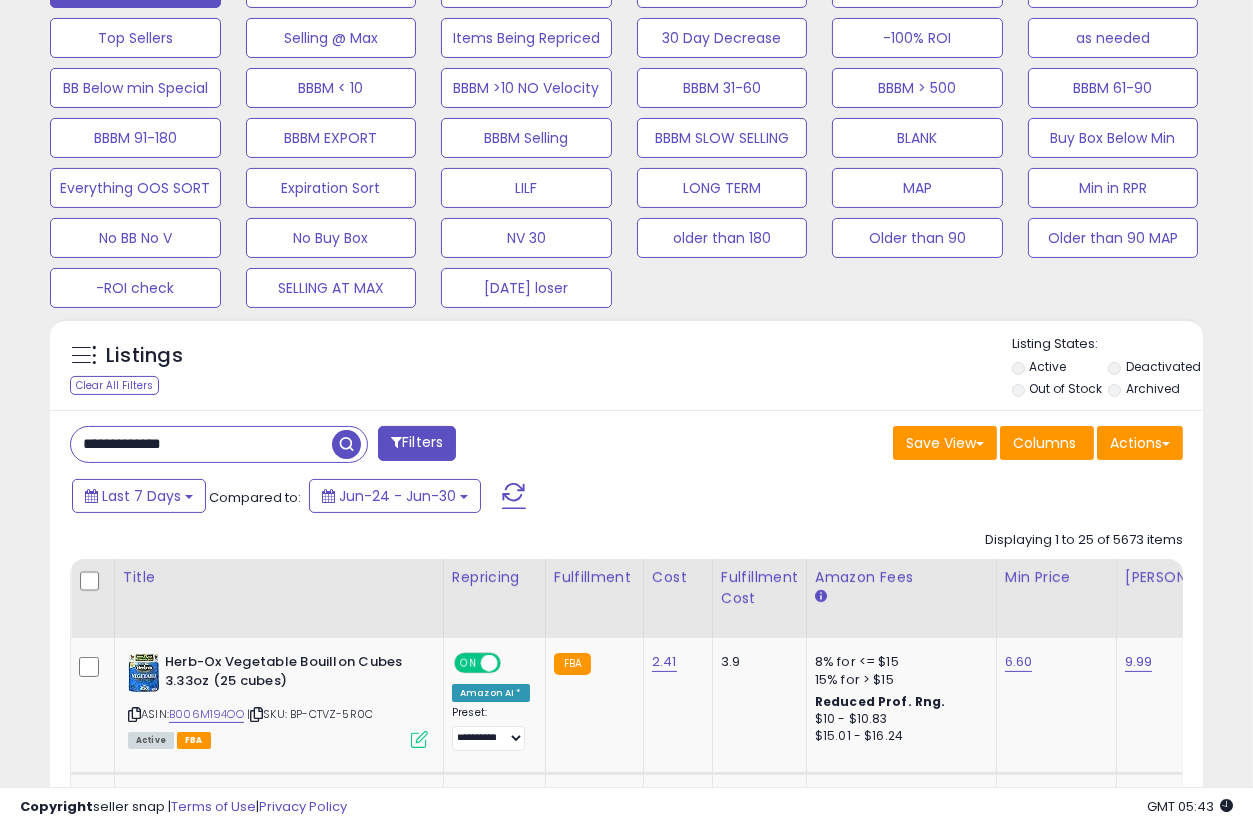 type on "**********" 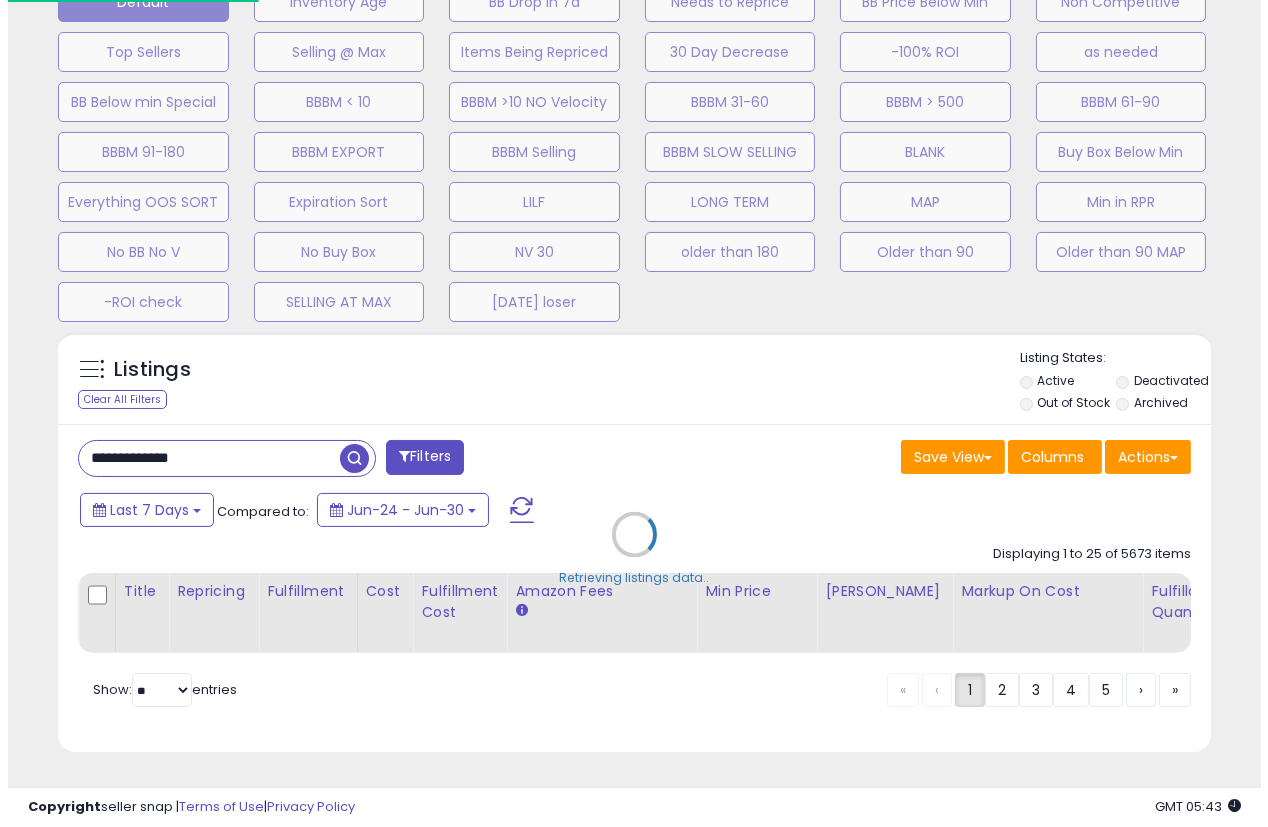 scroll, scrollTop: 999590, scrollLeft: 999324, axis: both 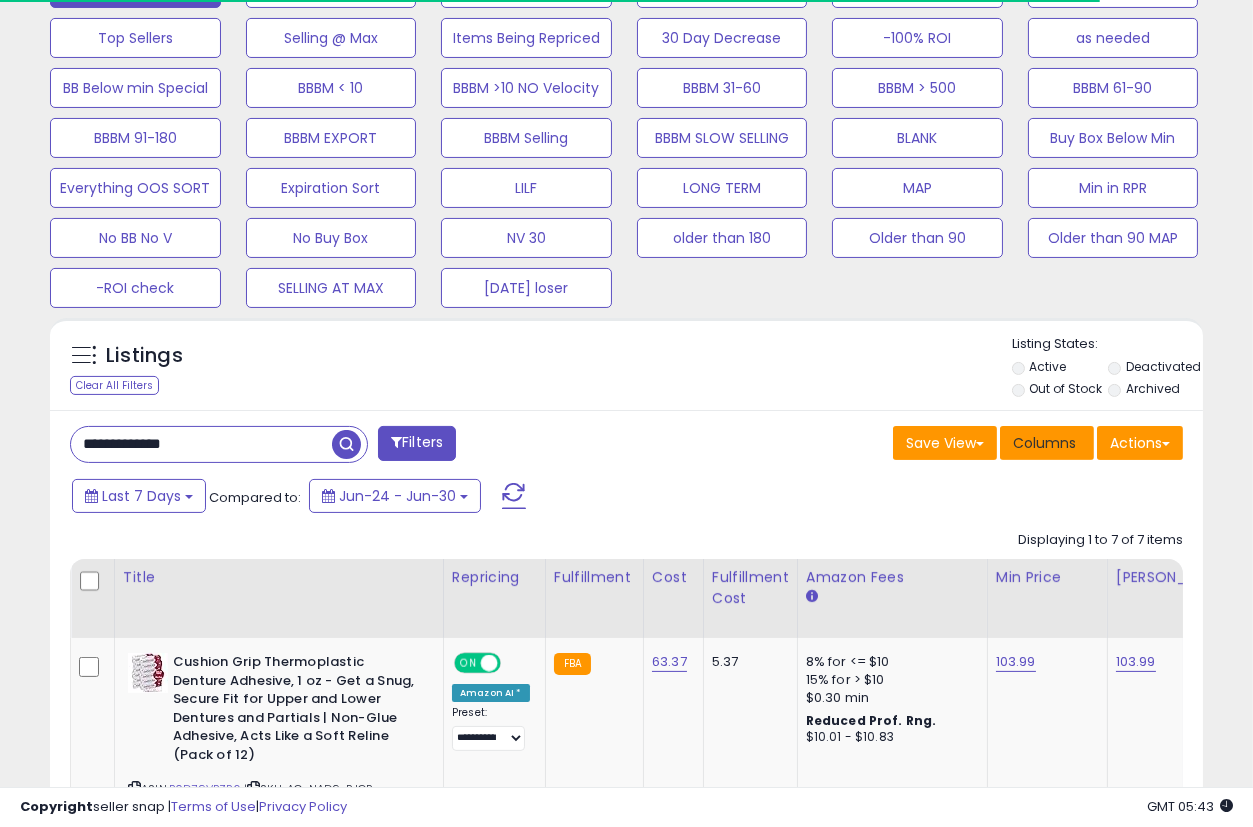 click on "Columns" at bounding box center (1044, 443) 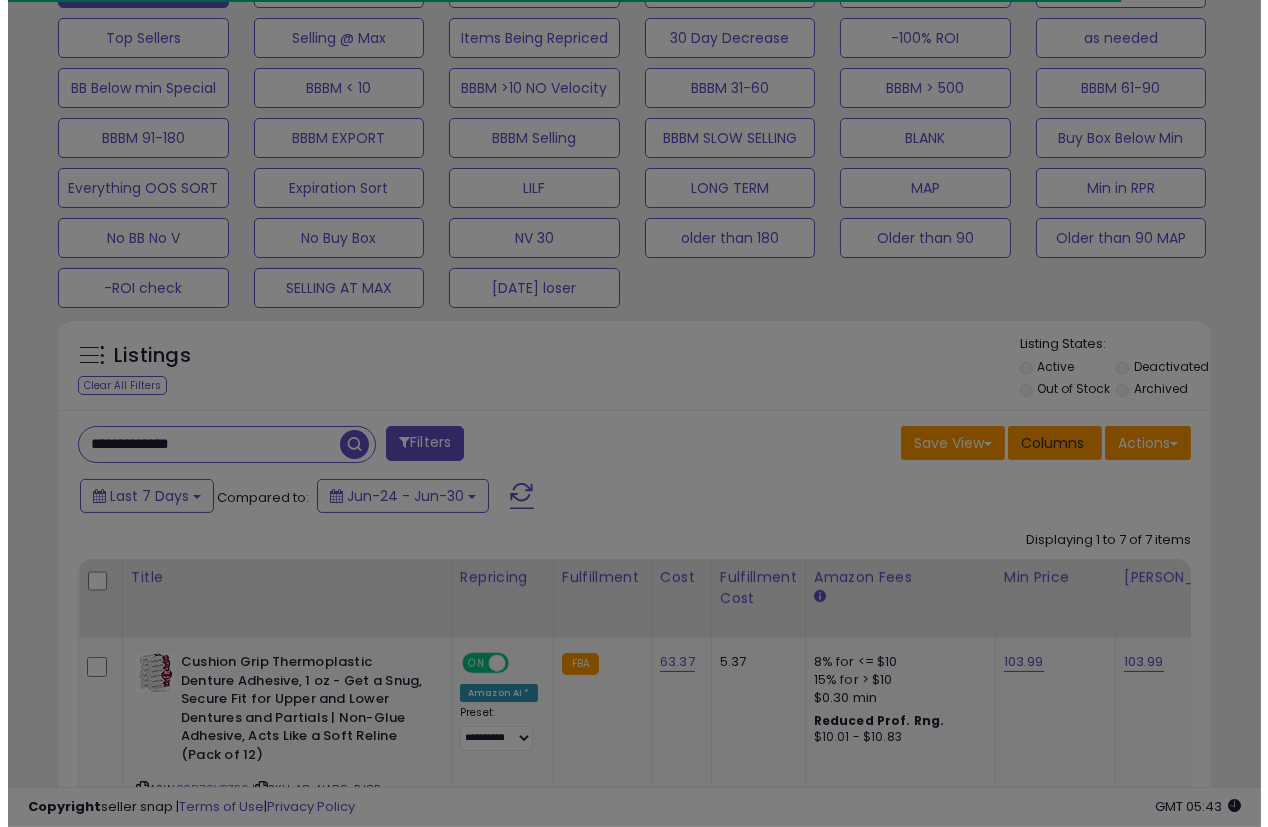 scroll, scrollTop: 999590, scrollLeft: 999324, axis: both 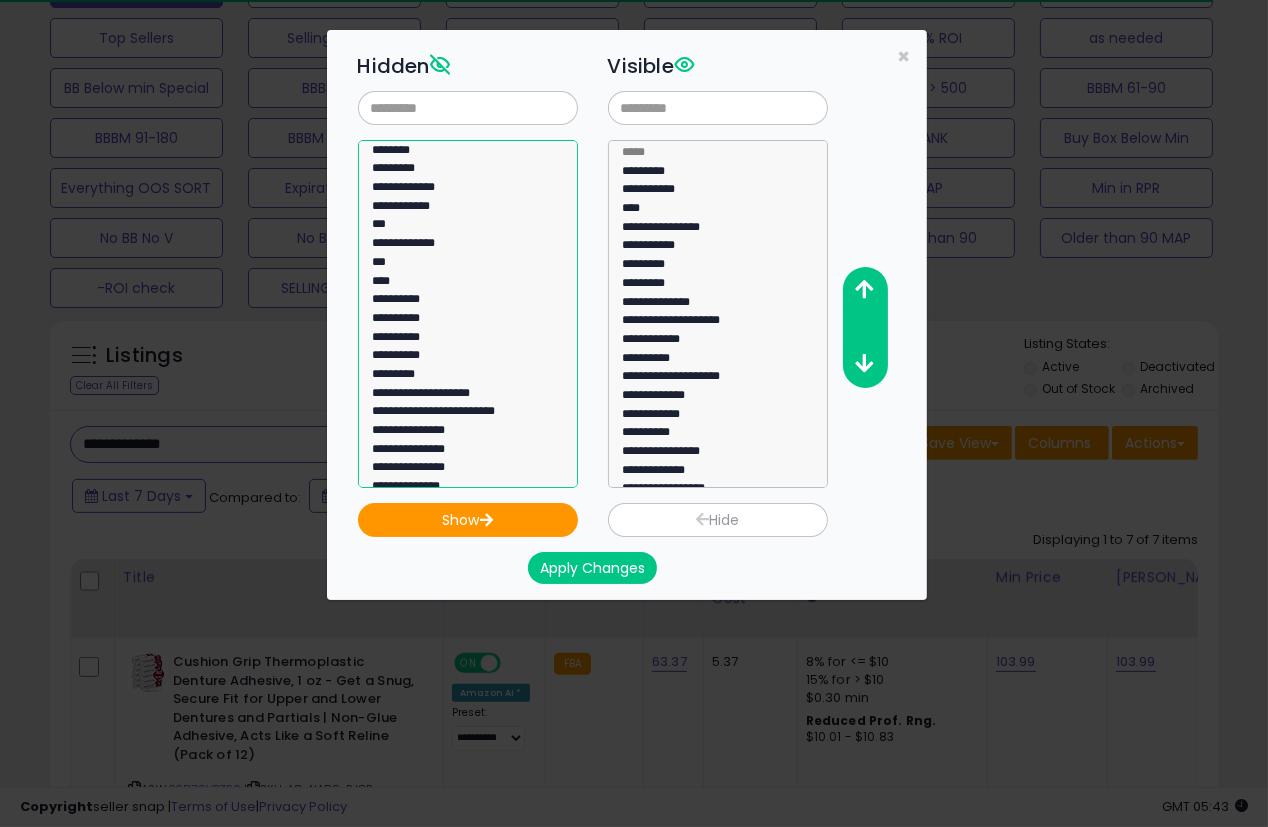 select on "***" 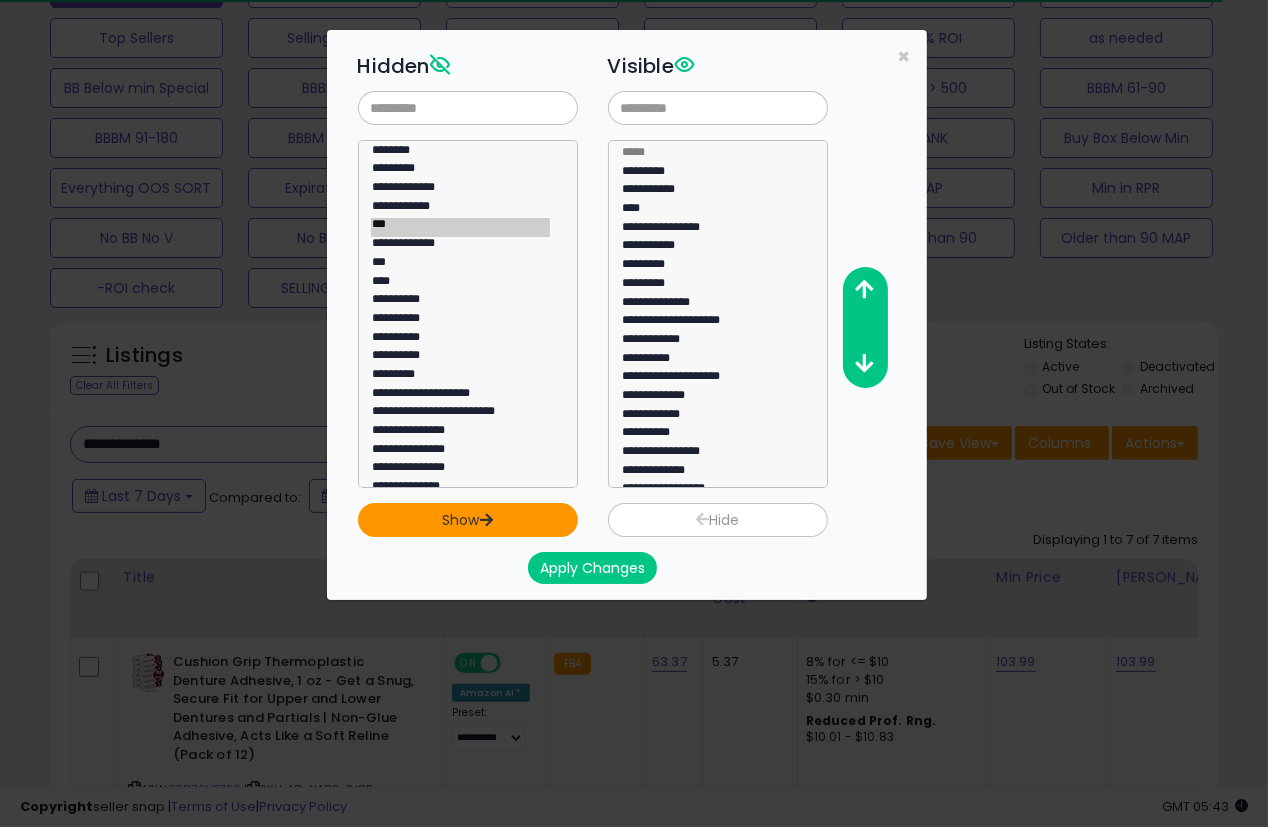 click on "Show" at bounding box center (468, 520) 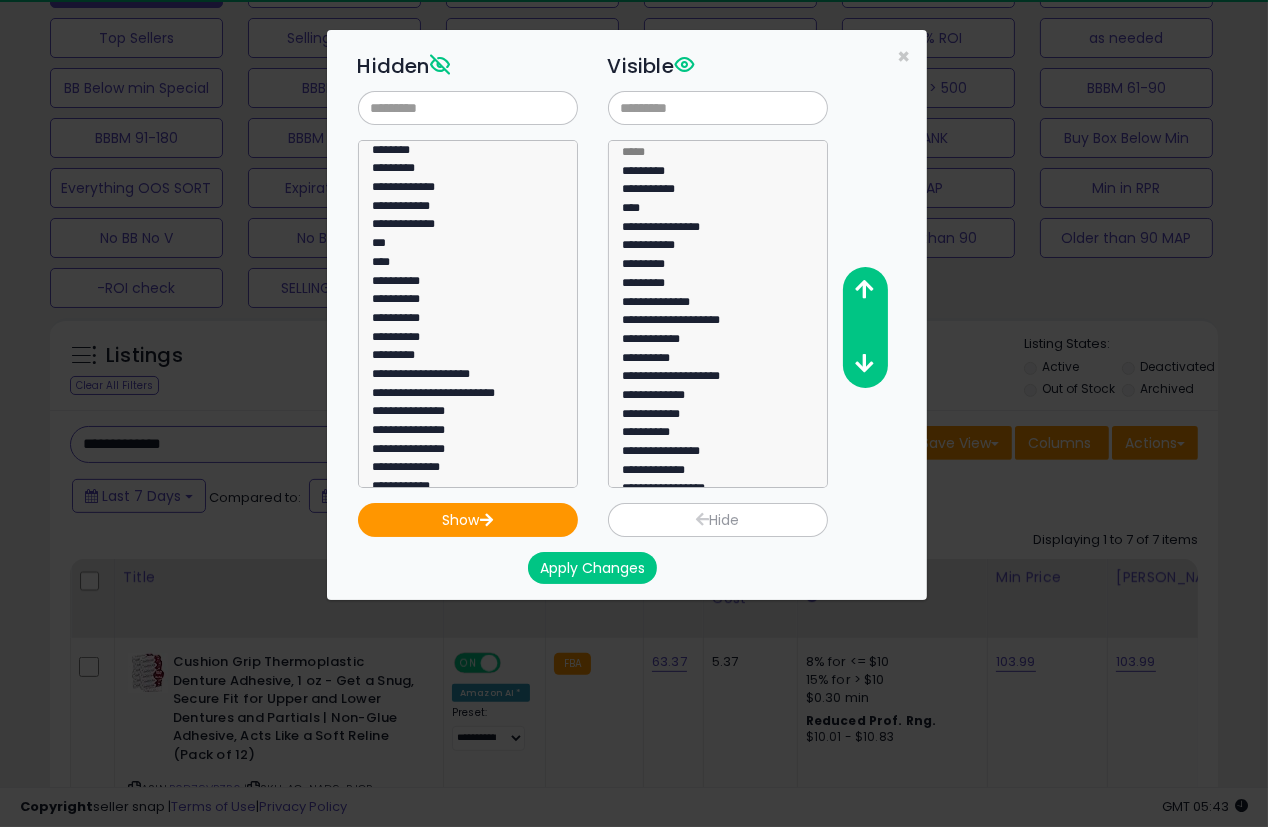 scroll, scrollTop: 182, scrollLeft: 0, axis: vertical 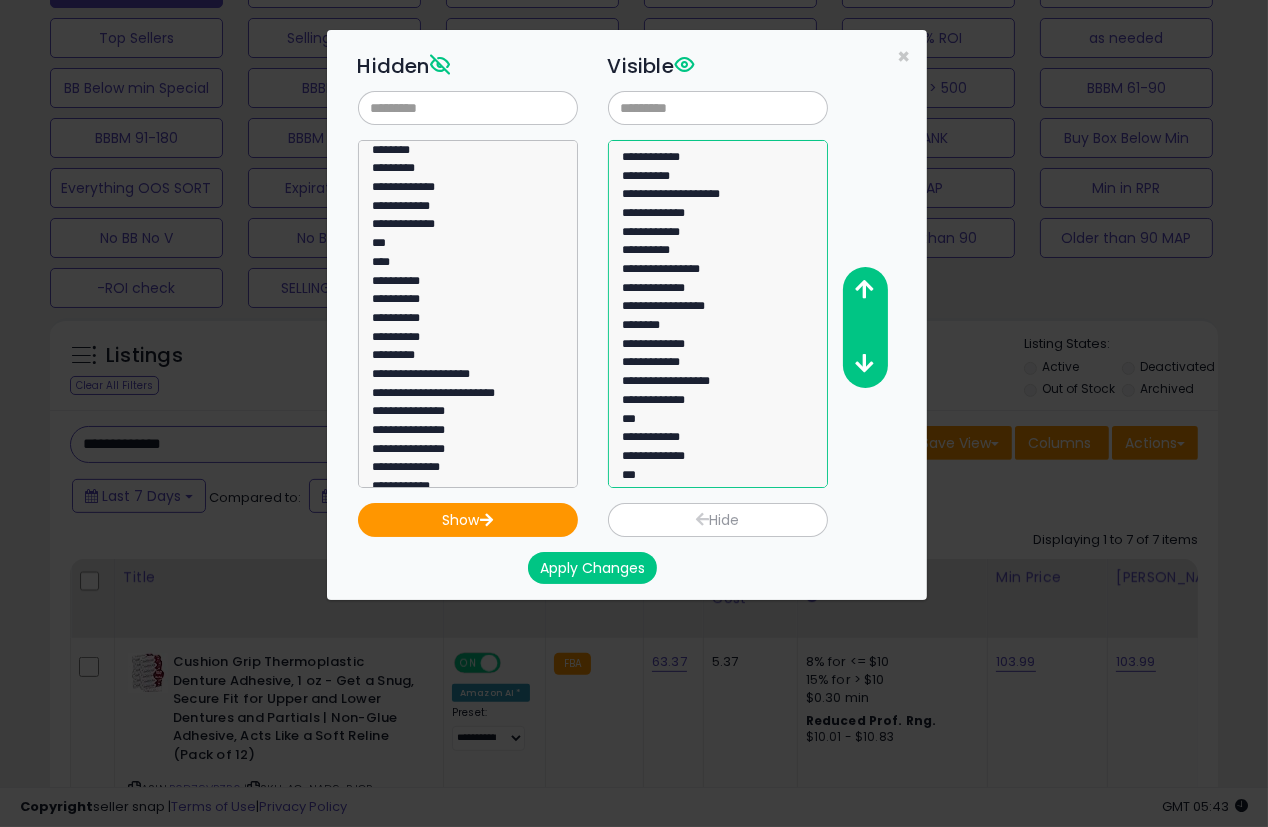 select on "***" 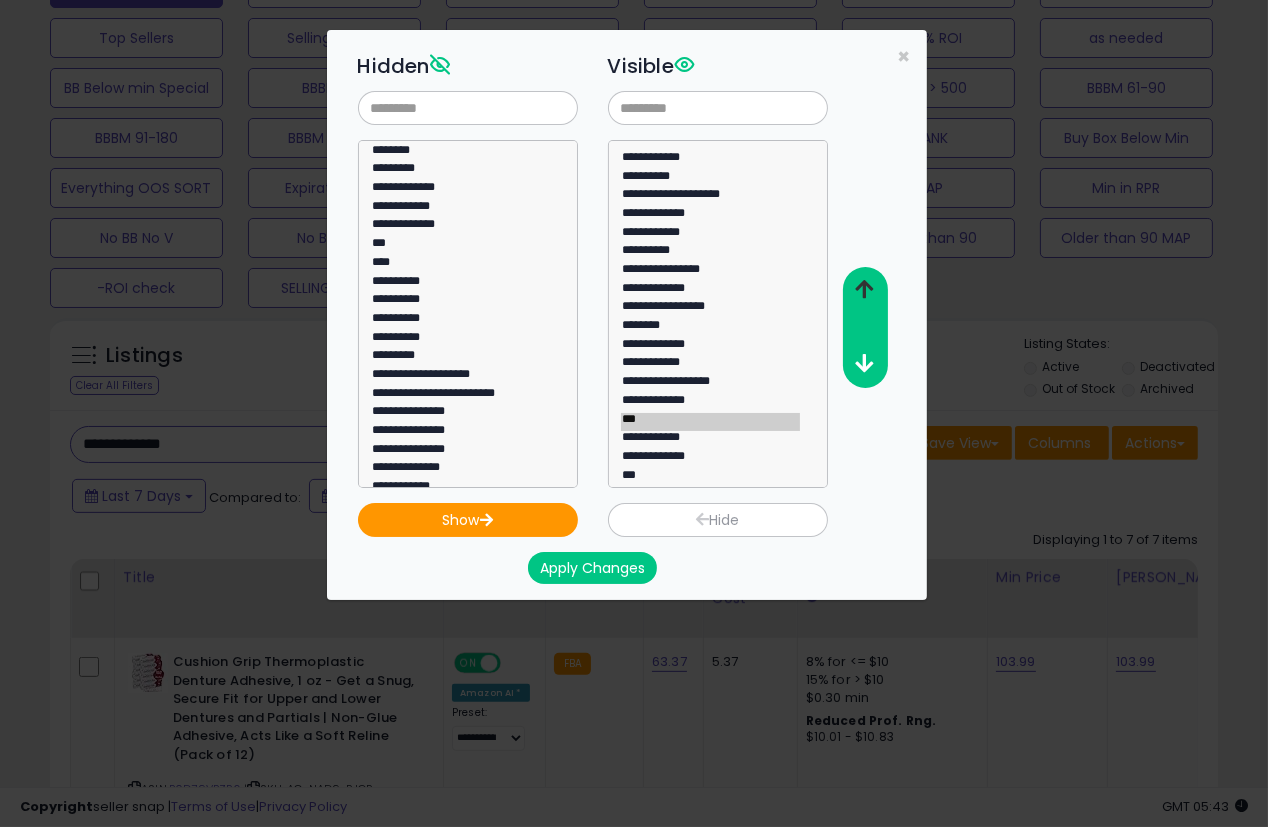 click at bounding box center [864, 289] 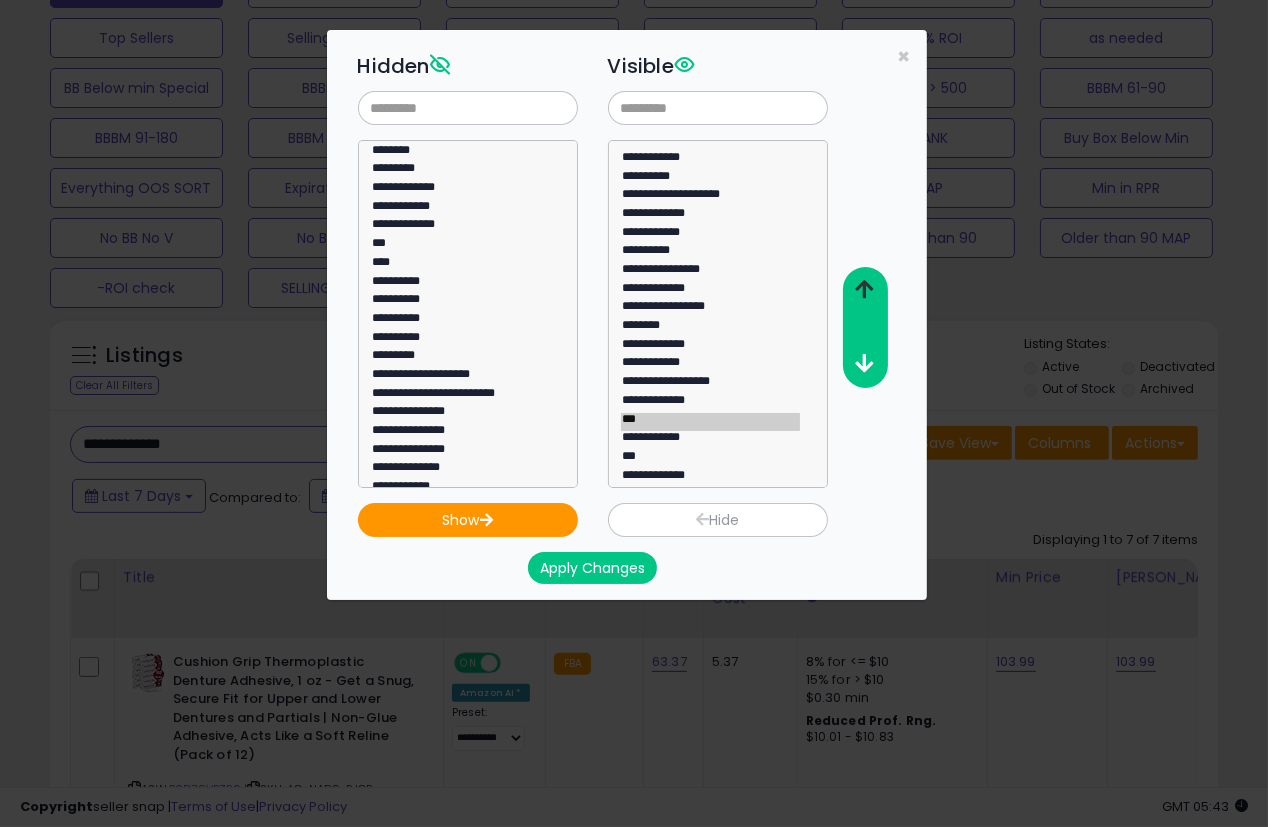 click at bounding box center [864, 289] 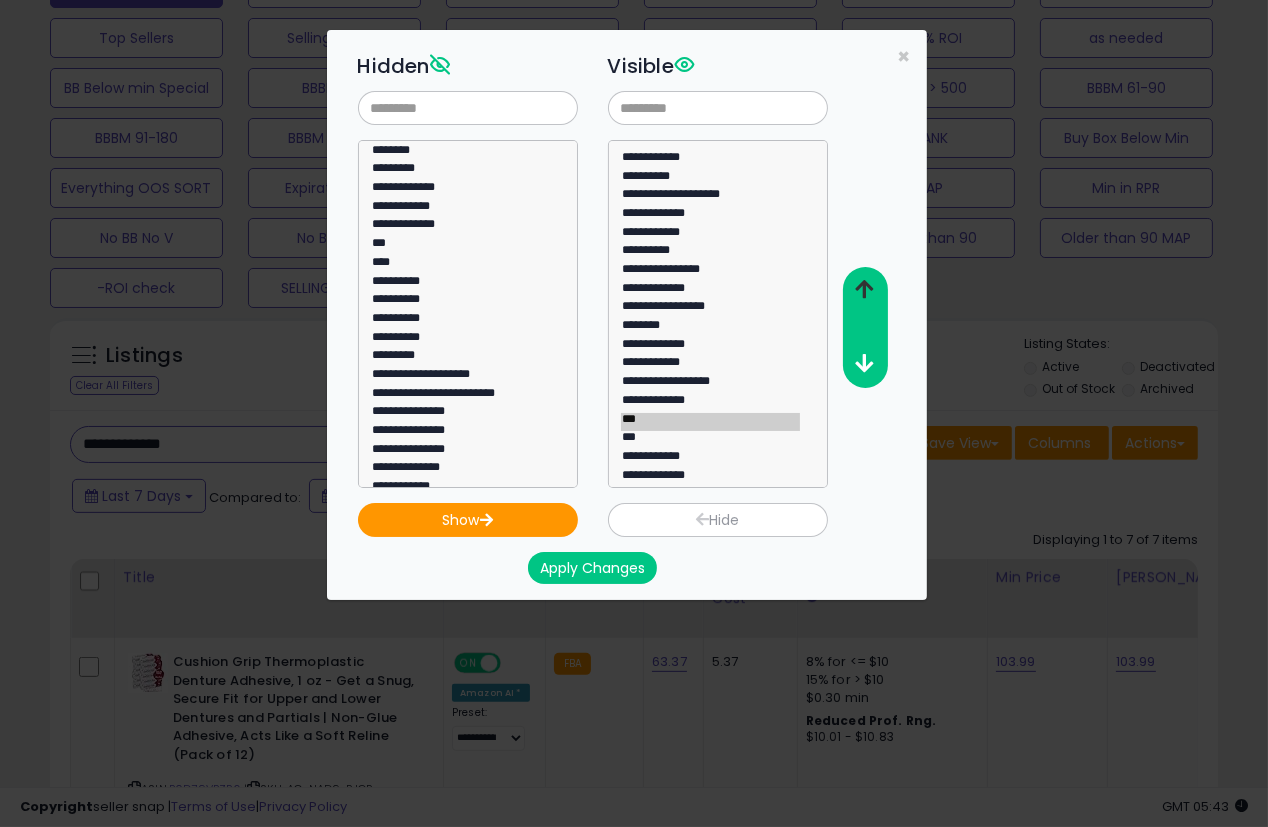 click at bounding box center [864, 289] 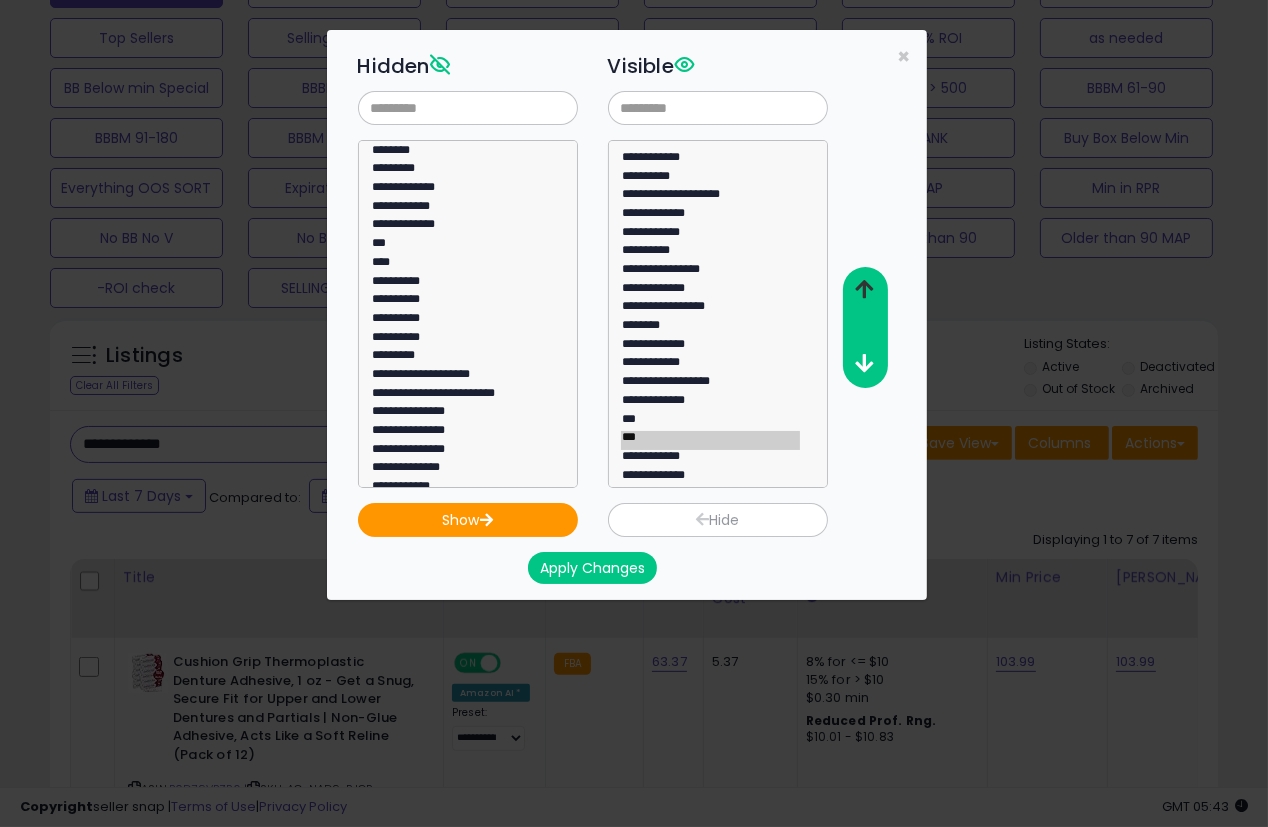click at bounding box center (864, 289) 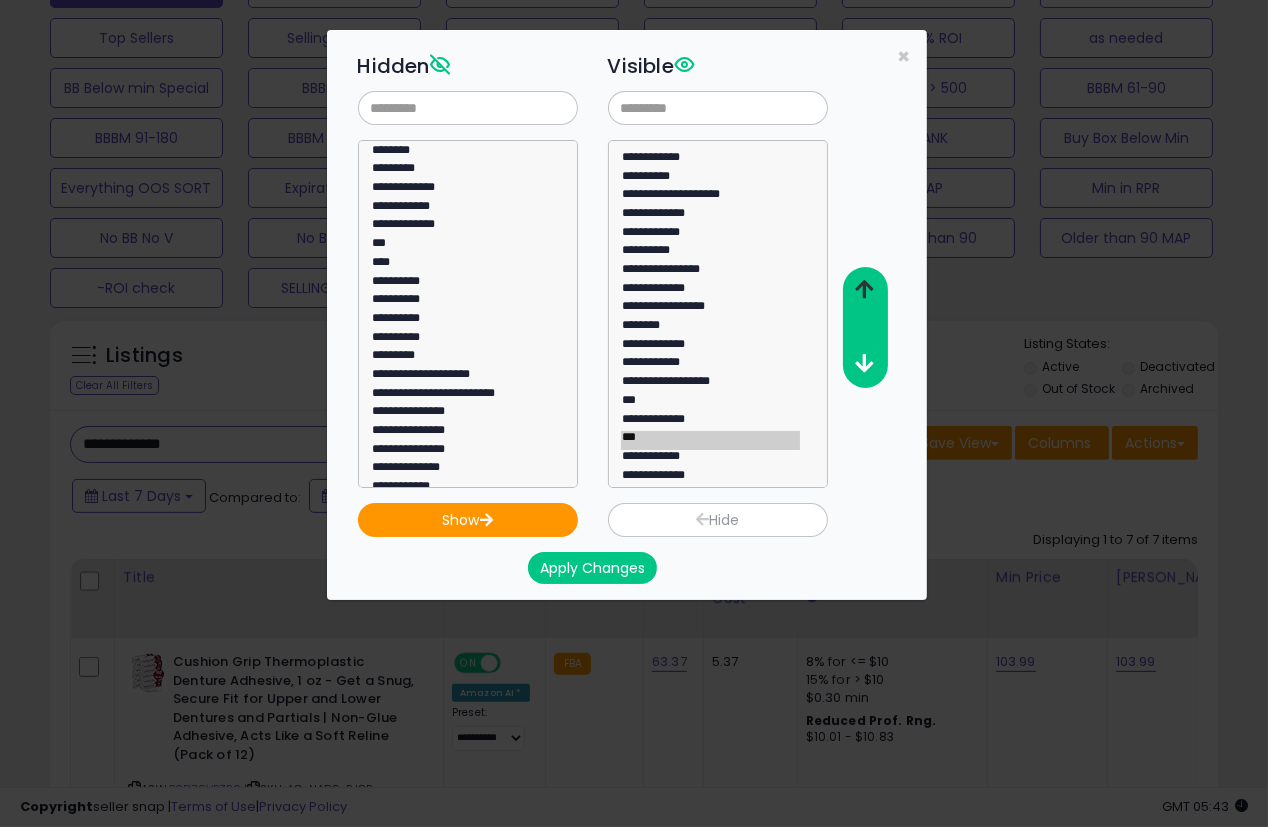 click at bounding box center (864, 289) 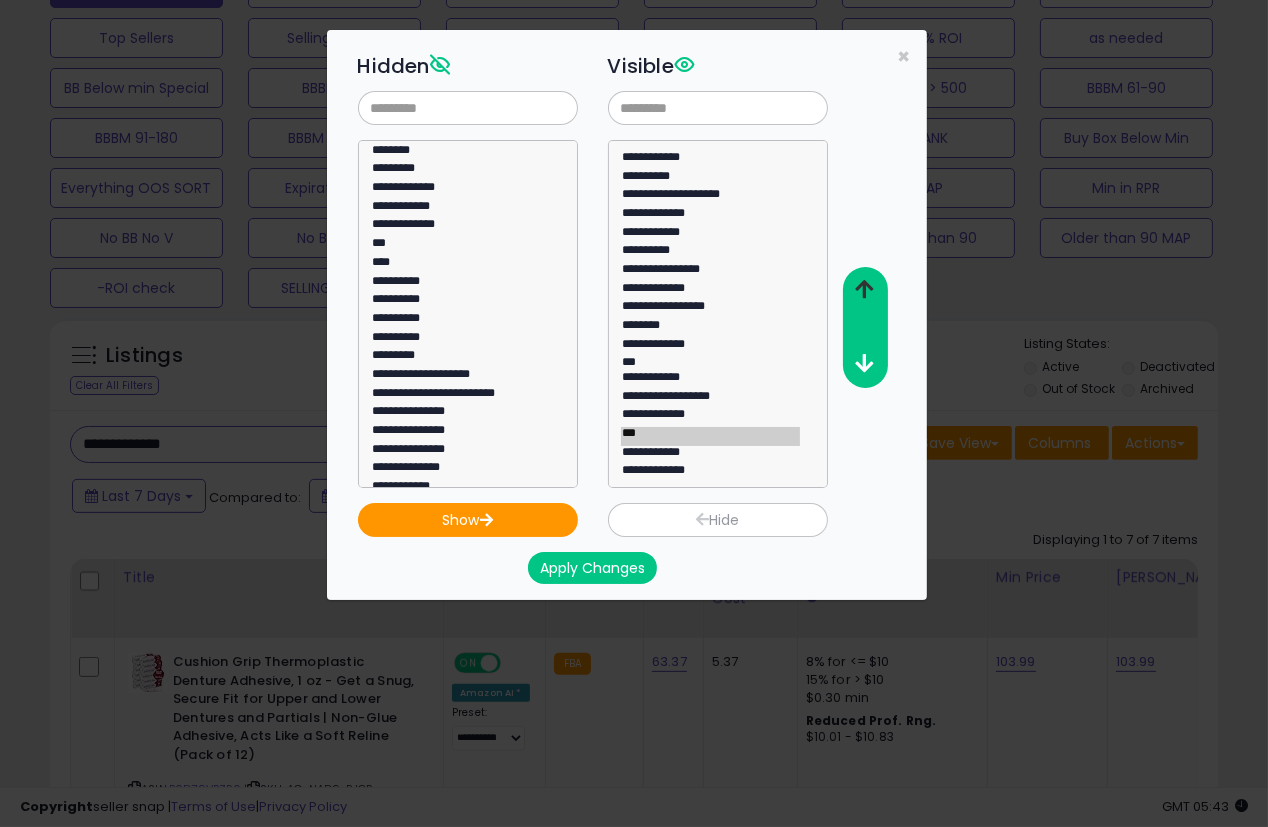 click at bounding box center (864, 289) 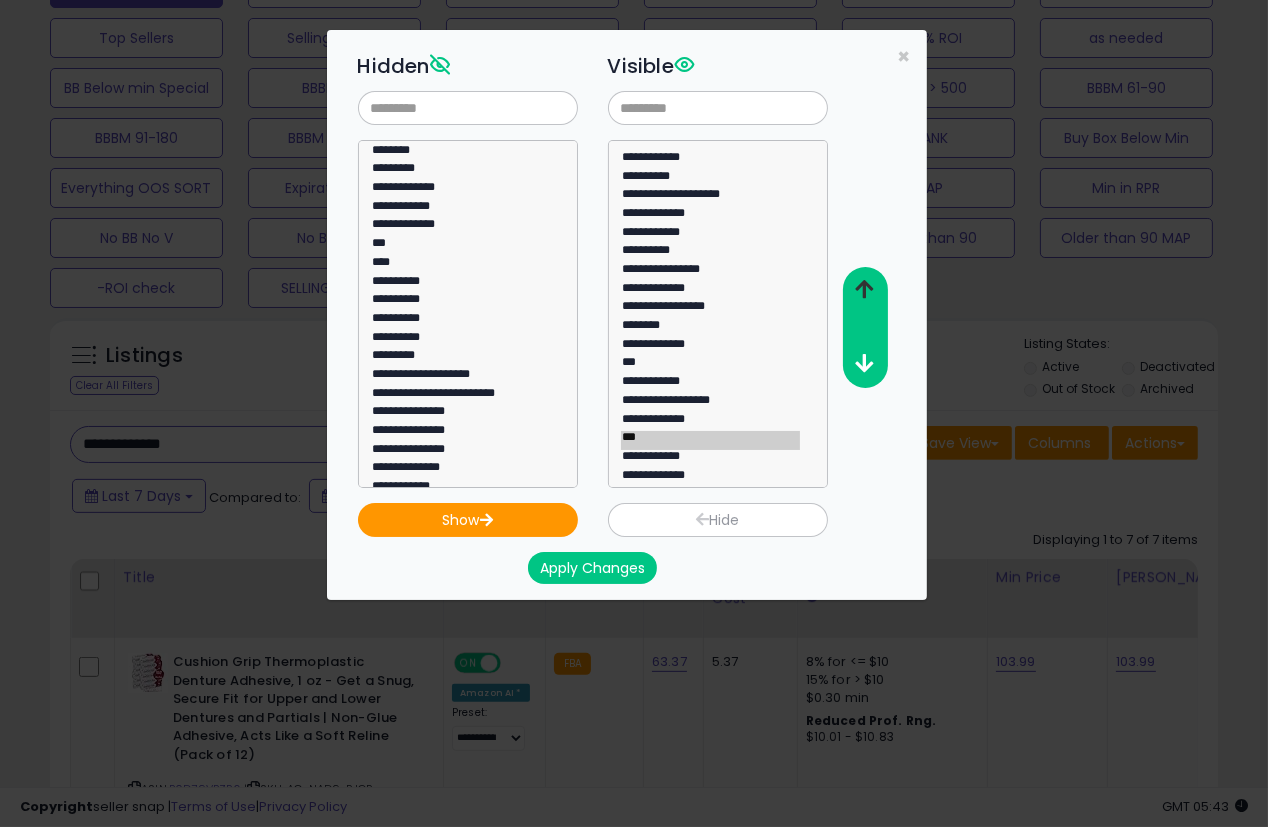 click at bounding box center (864, 289) 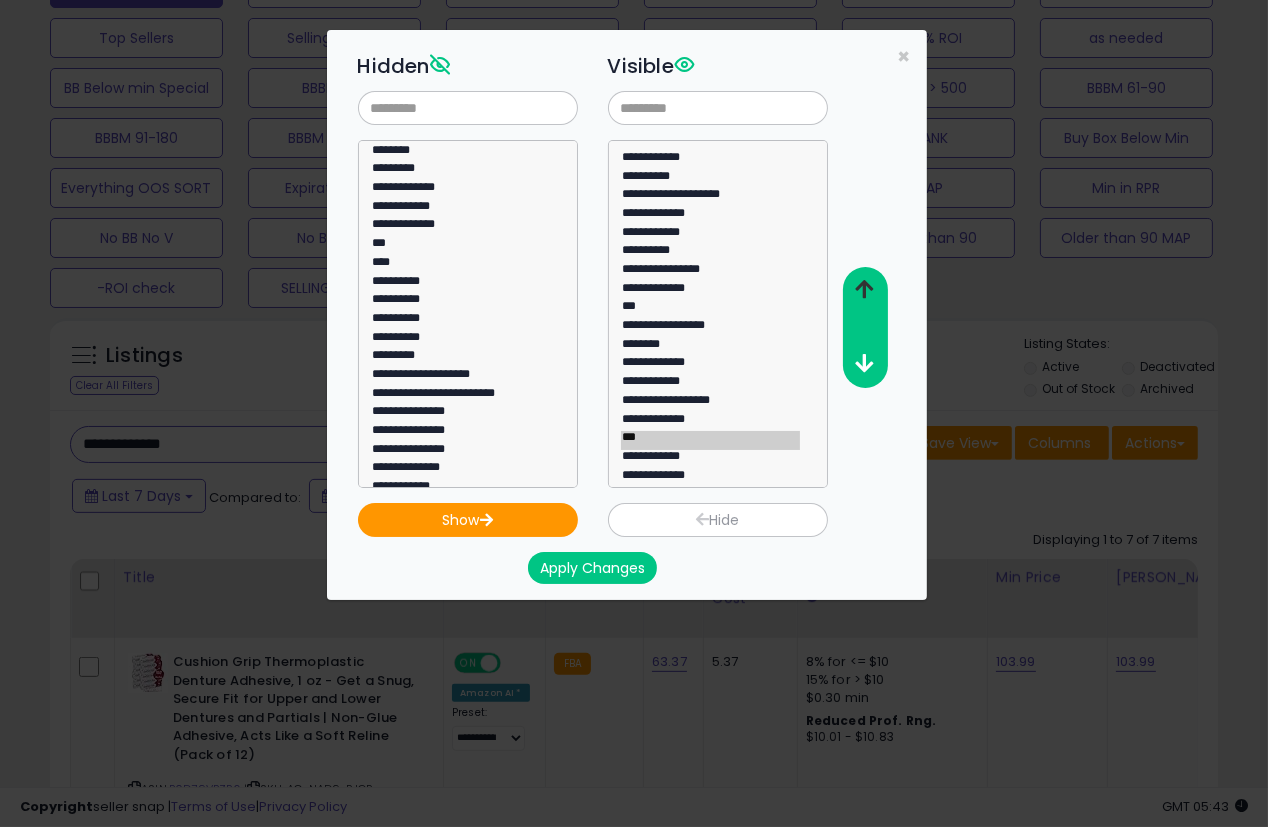 click at bounding box center [864, 289] 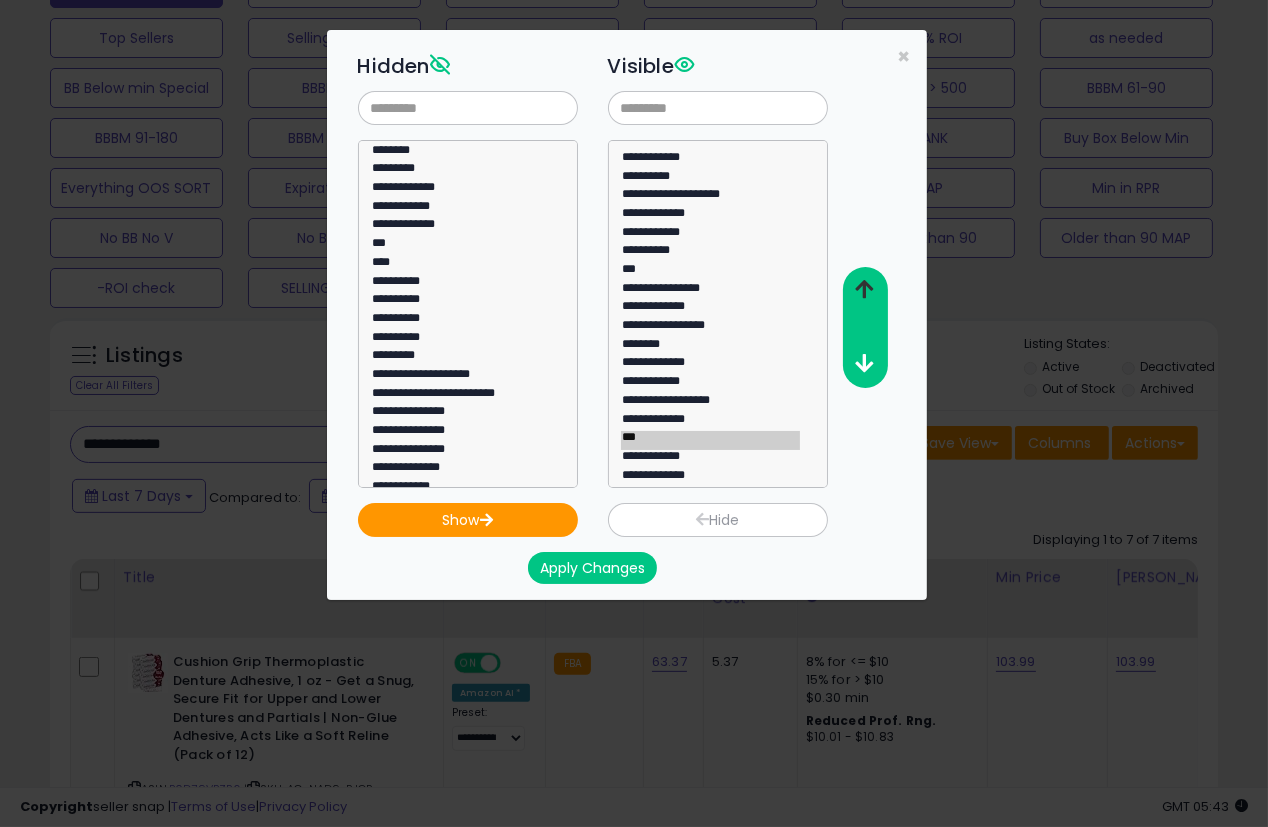 click at bounding box center (864, 289) 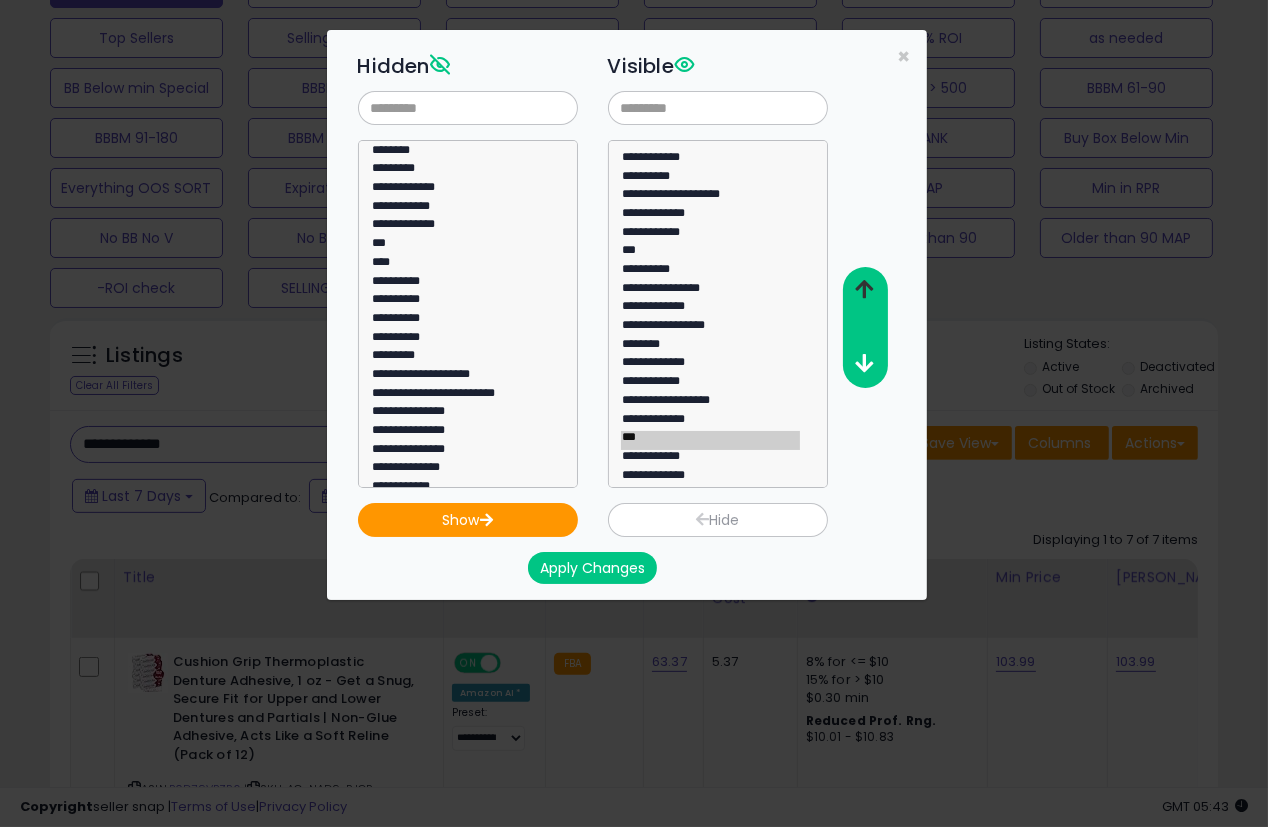 click at bounding box center (864, 289) 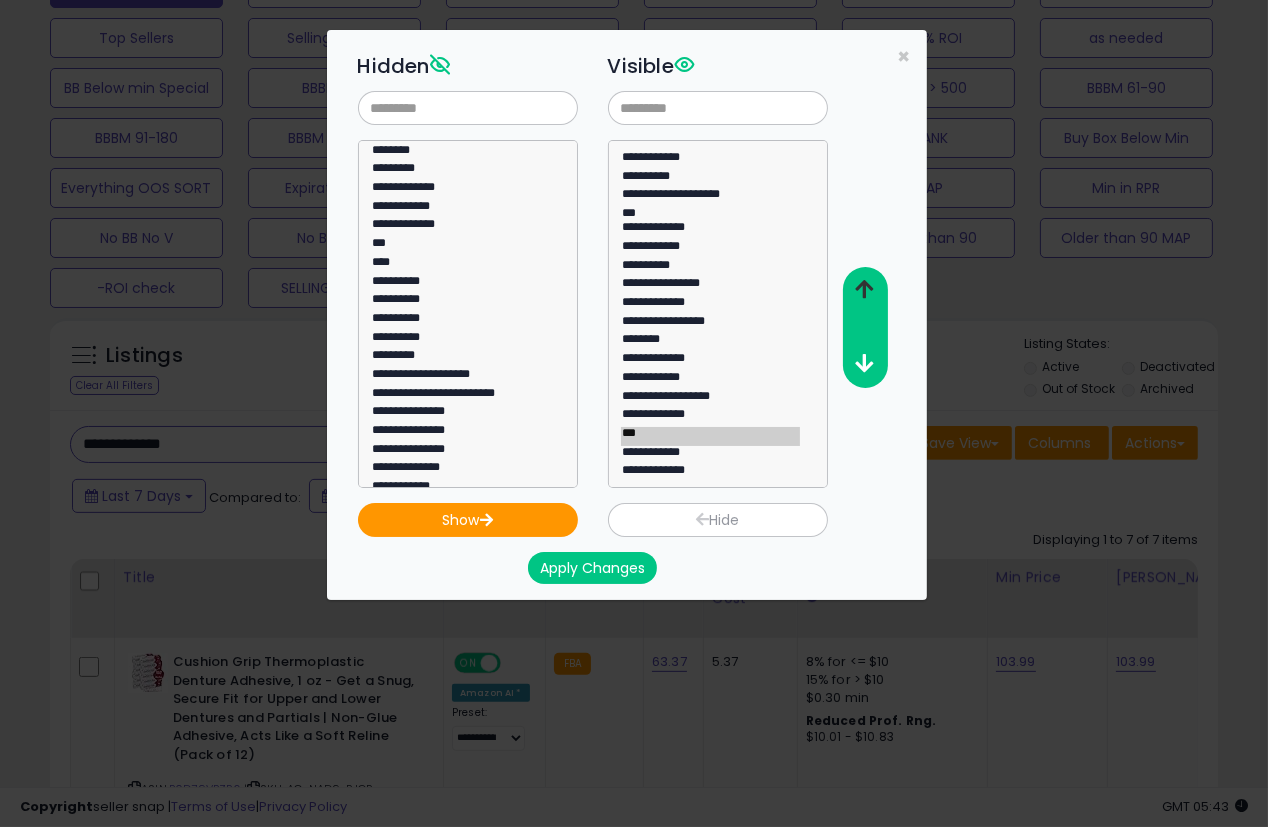 click at bounding box center (864, 289) 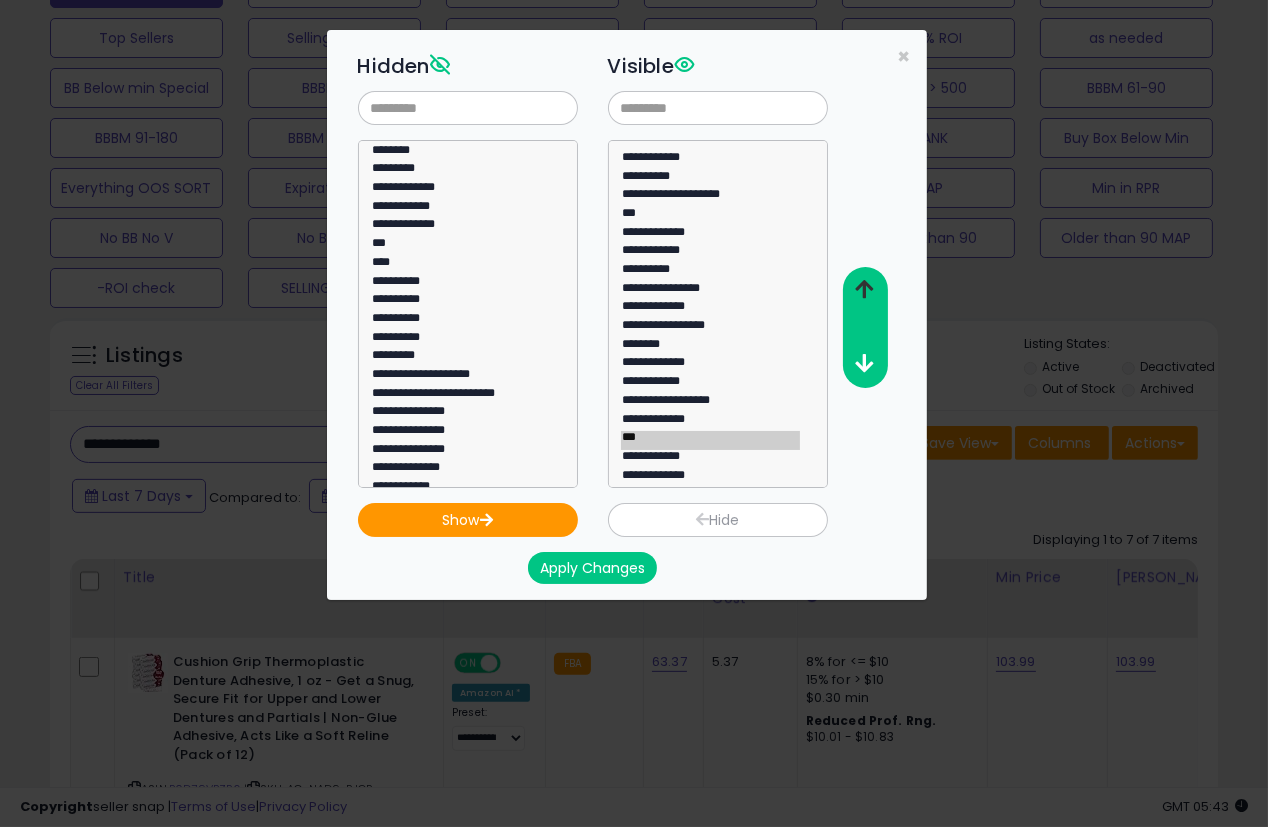 click at bounding box center (864, 289) 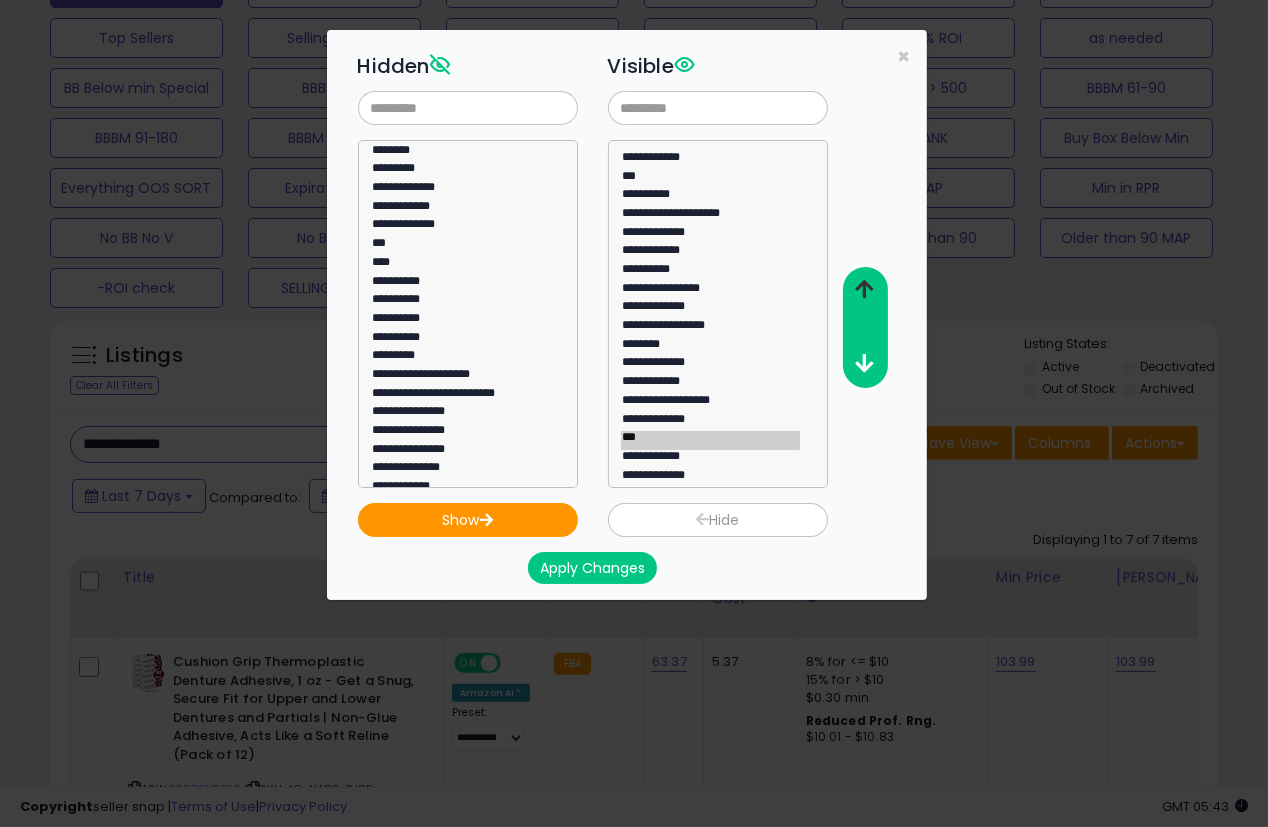 click at bounding box center (864, 289) 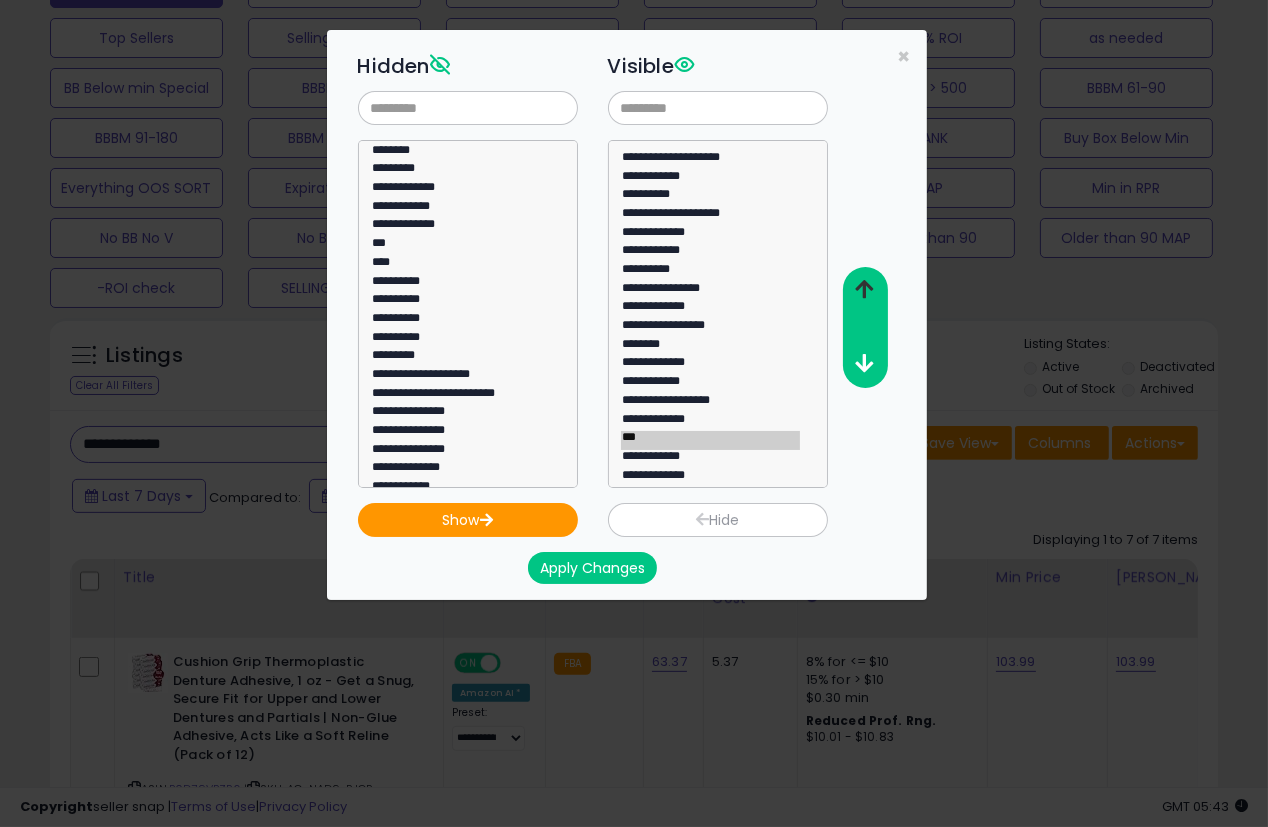 click at bounding box center [864, 289] 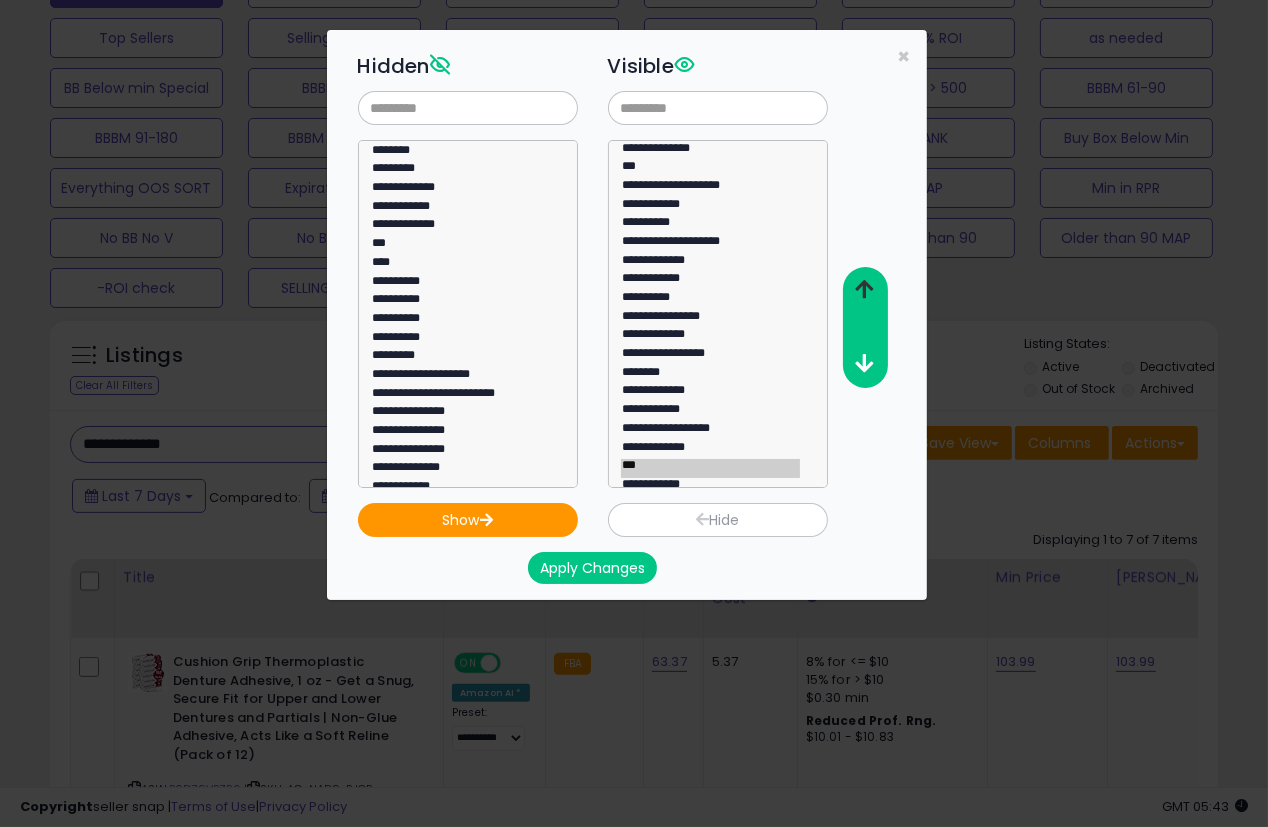 click at bounding box center (864, 289) 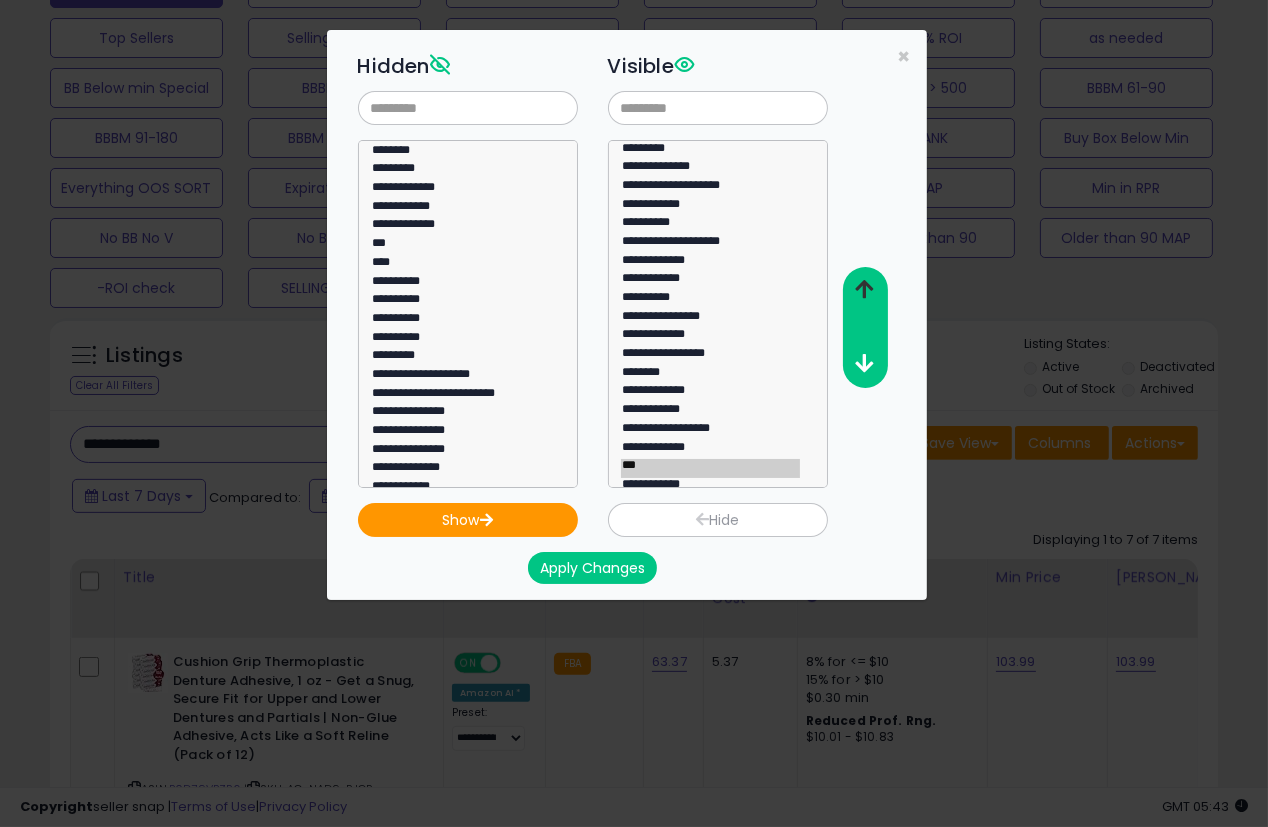 click at bounding box center (864, 289) 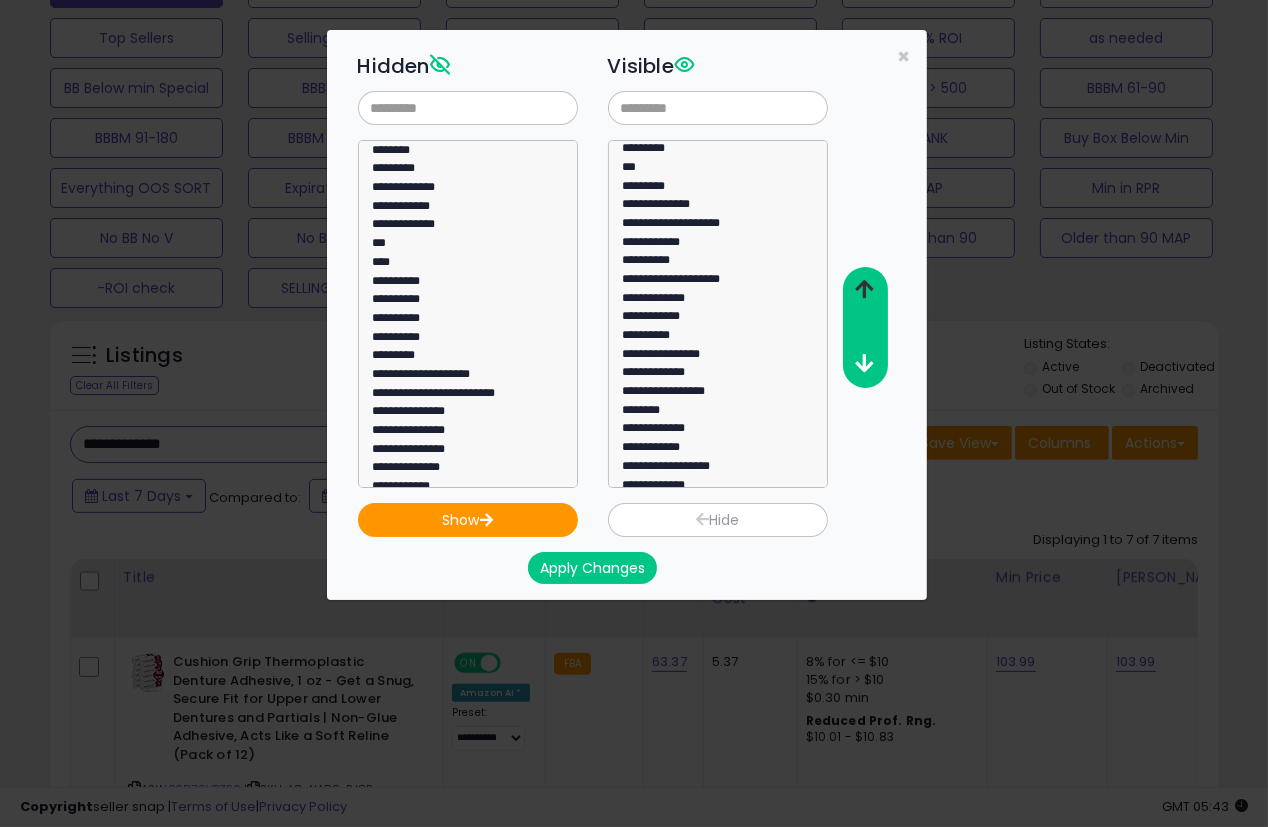 click at bounding box center (864, 289) 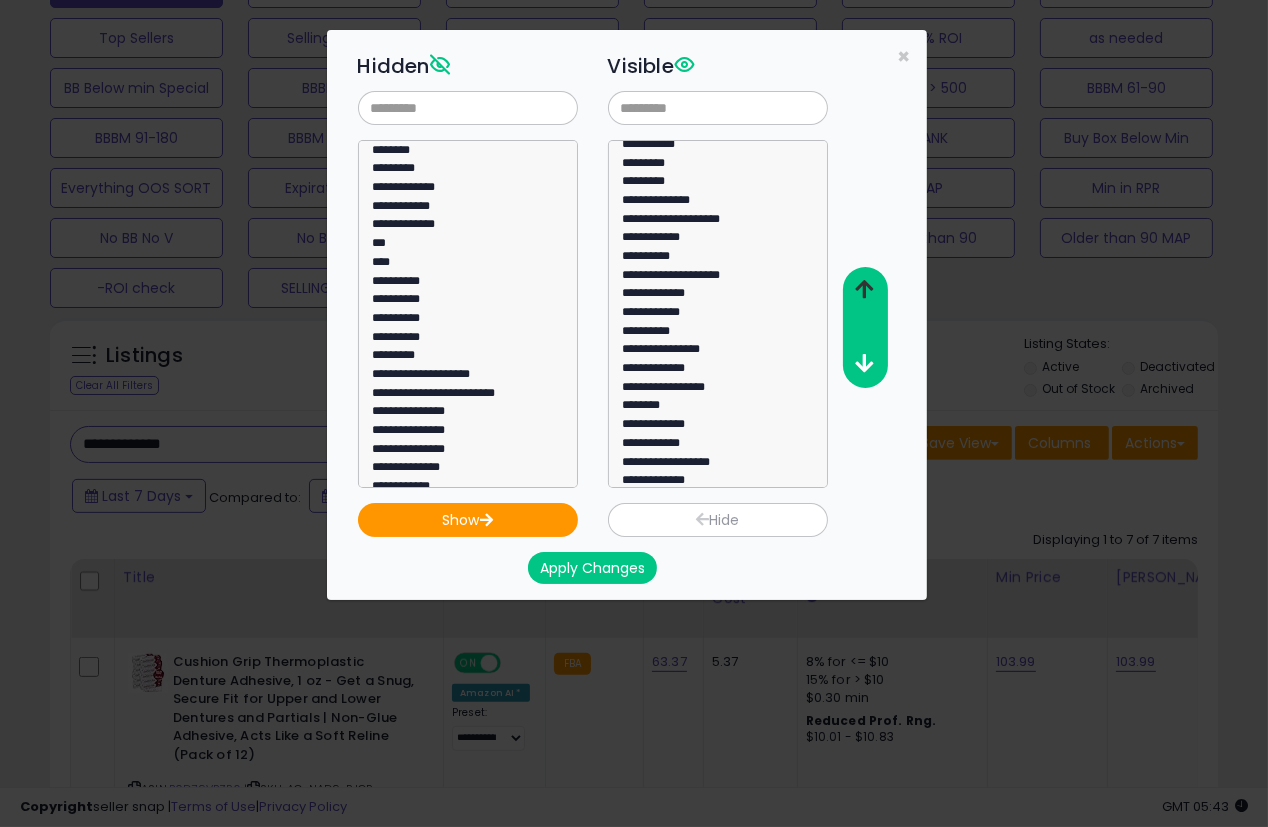 click at bounding box center [864, 289] 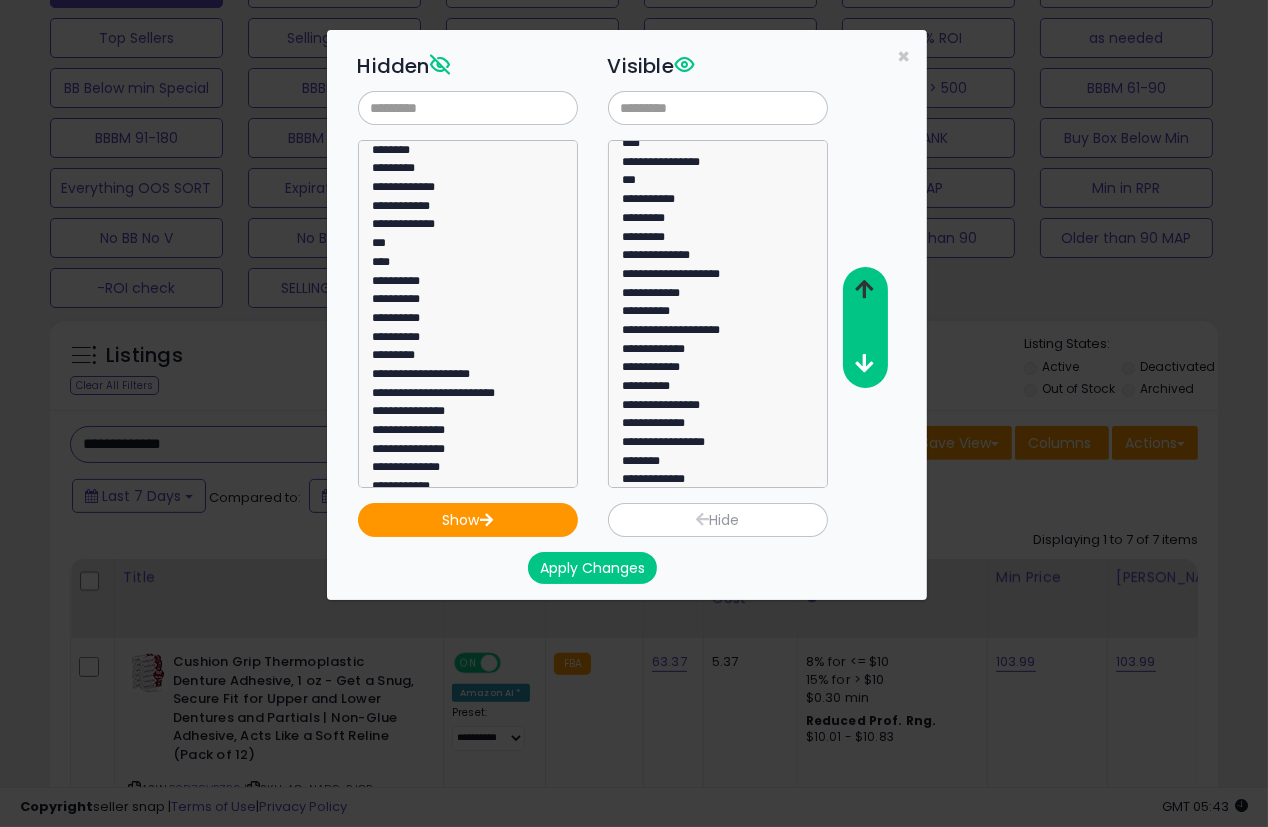 click at bounding box center (864, 289) 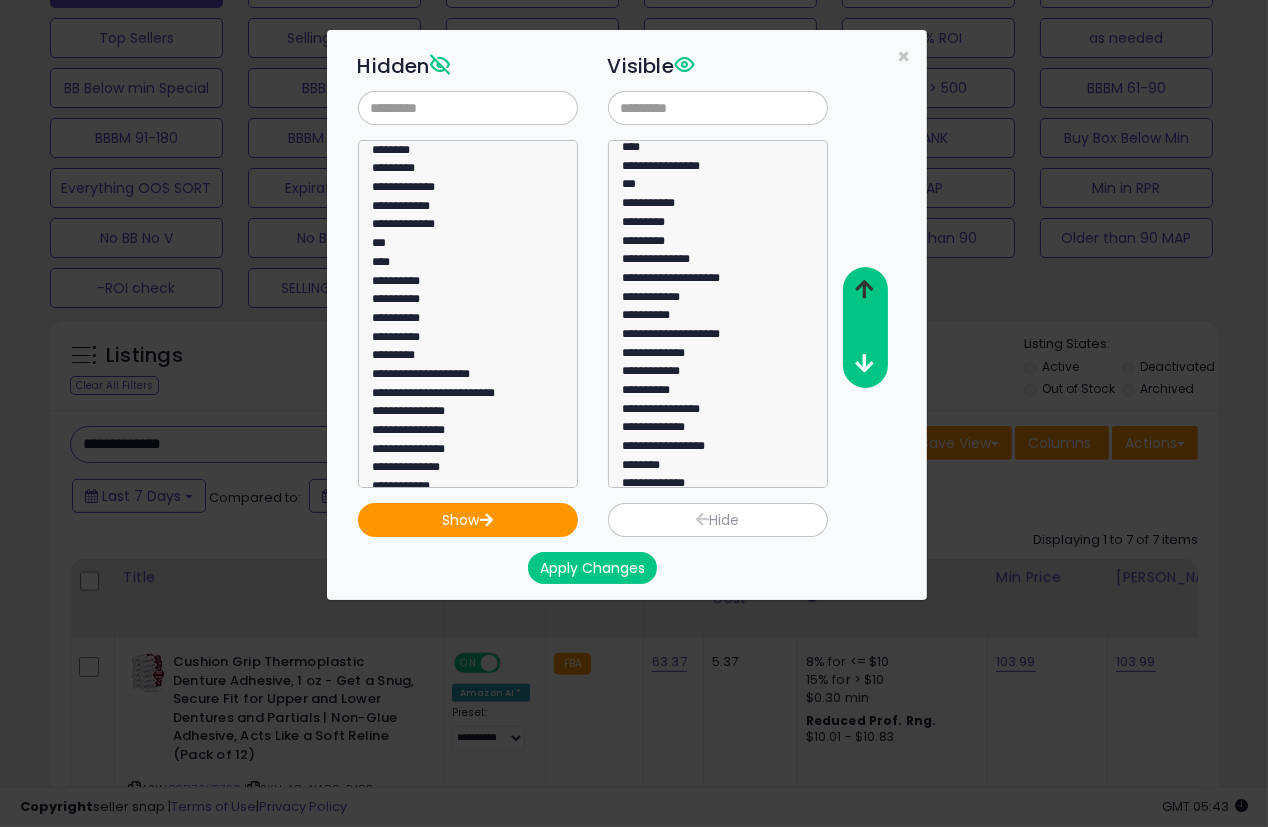 click at bounding box center (864, 289) 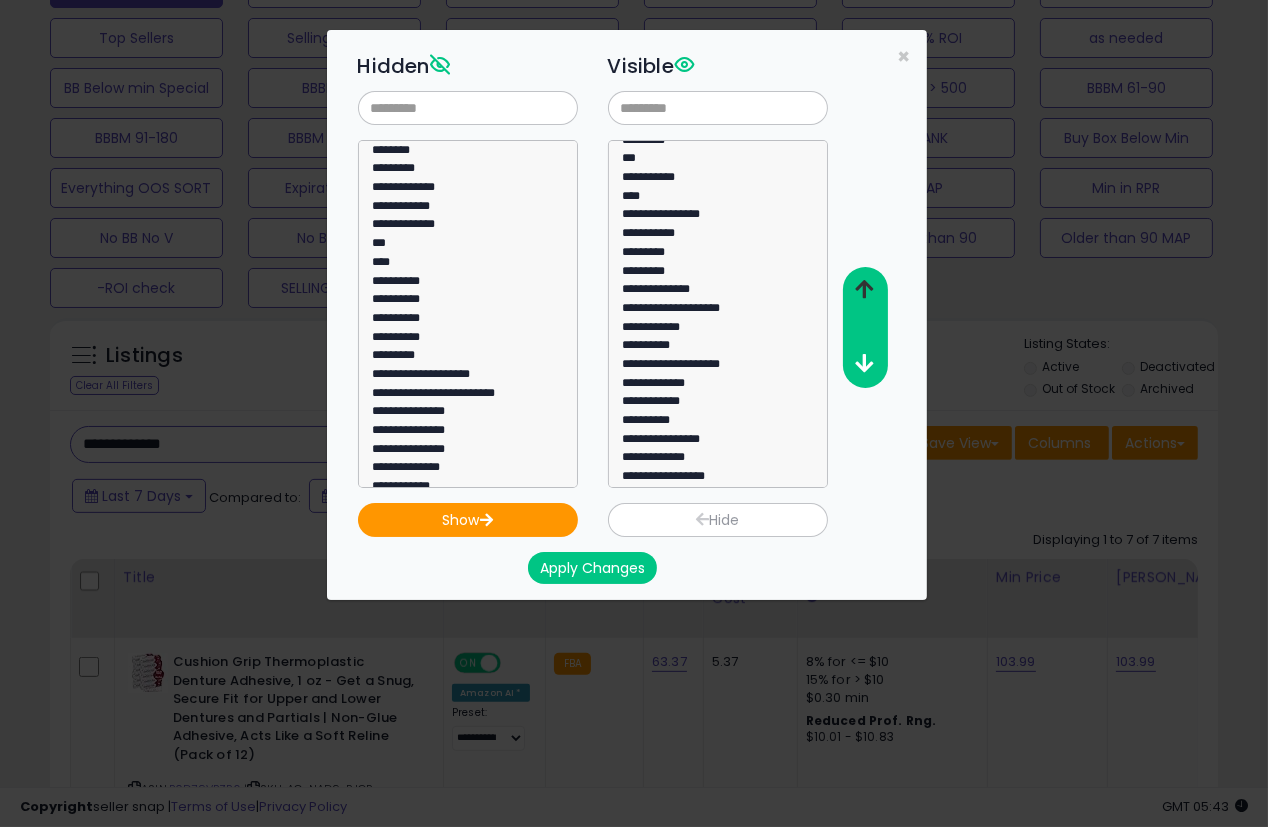 click at bounding box center (864, 289) 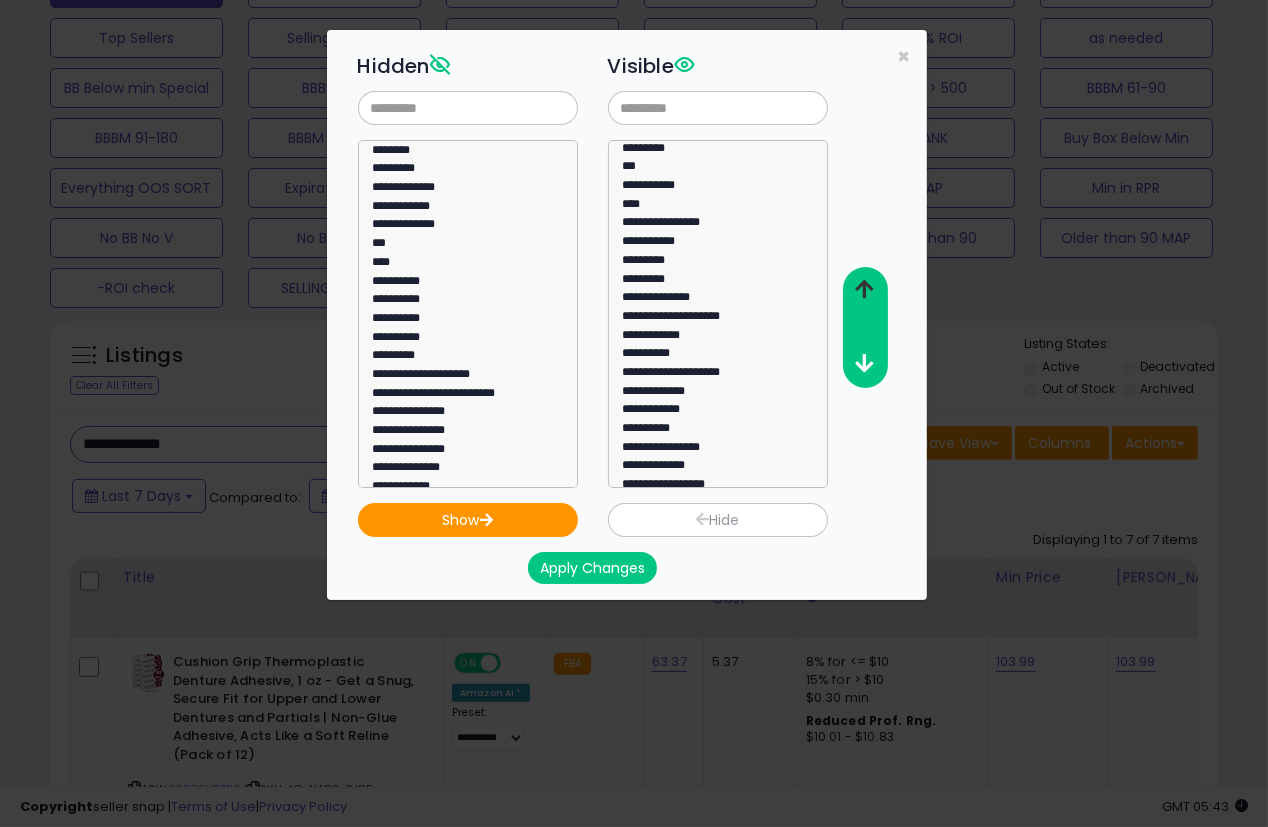 click at bounding box center [864, 289] 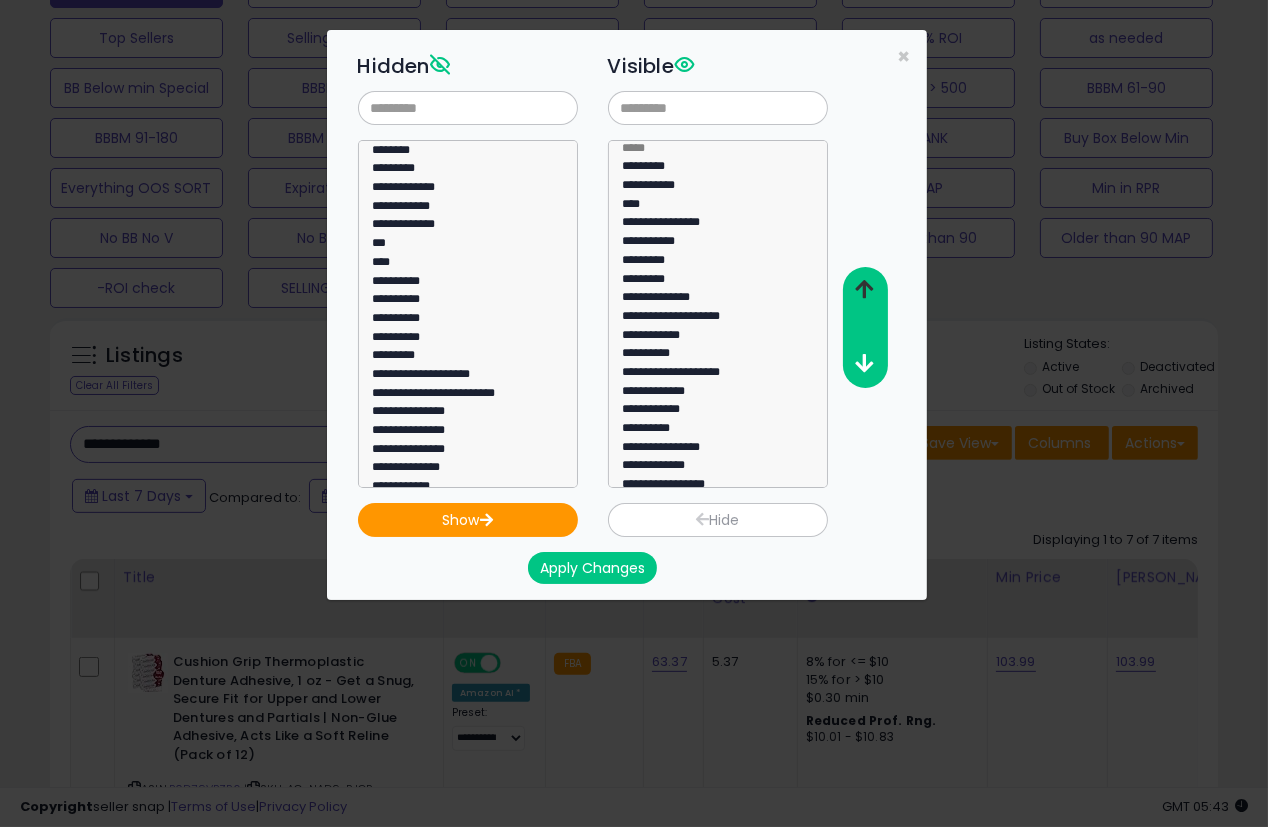 click at bounding box center [864, 289] 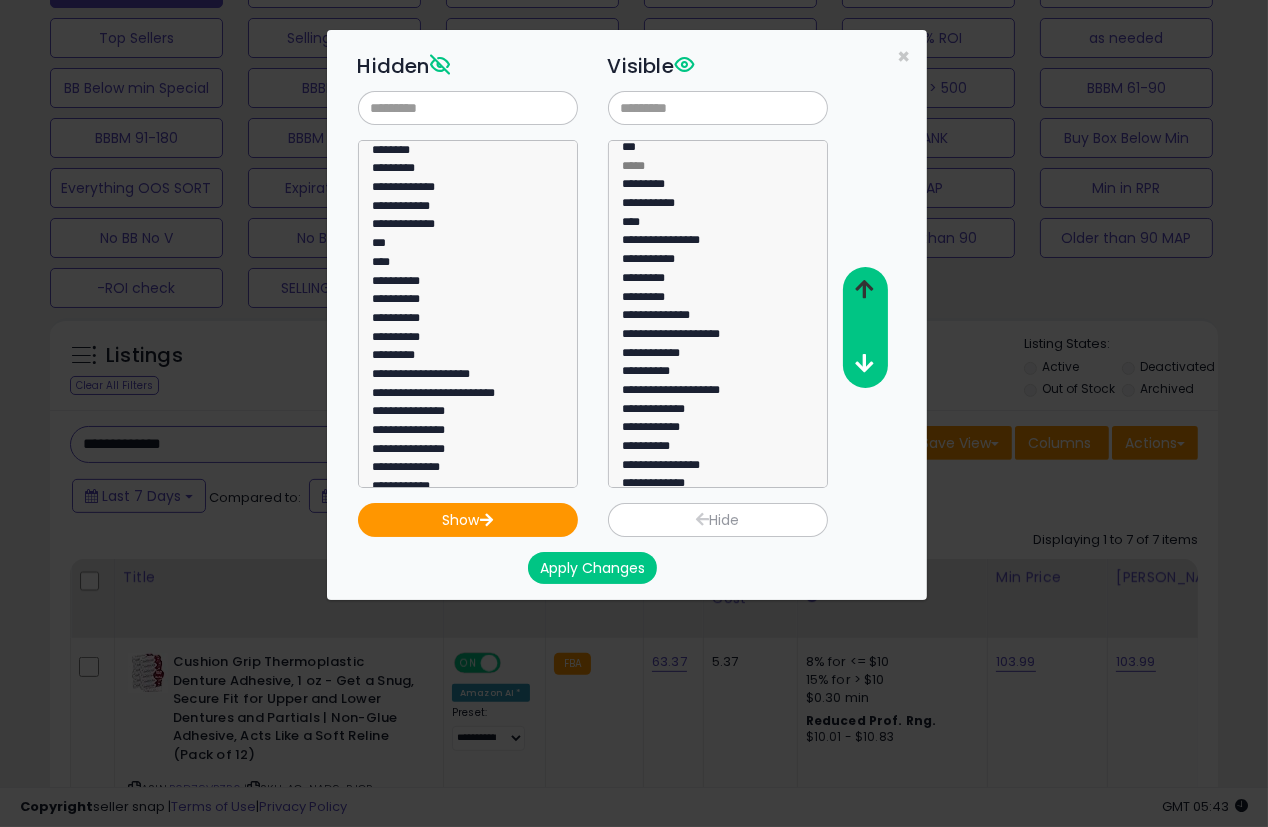 click at bounding box center (864, 289) 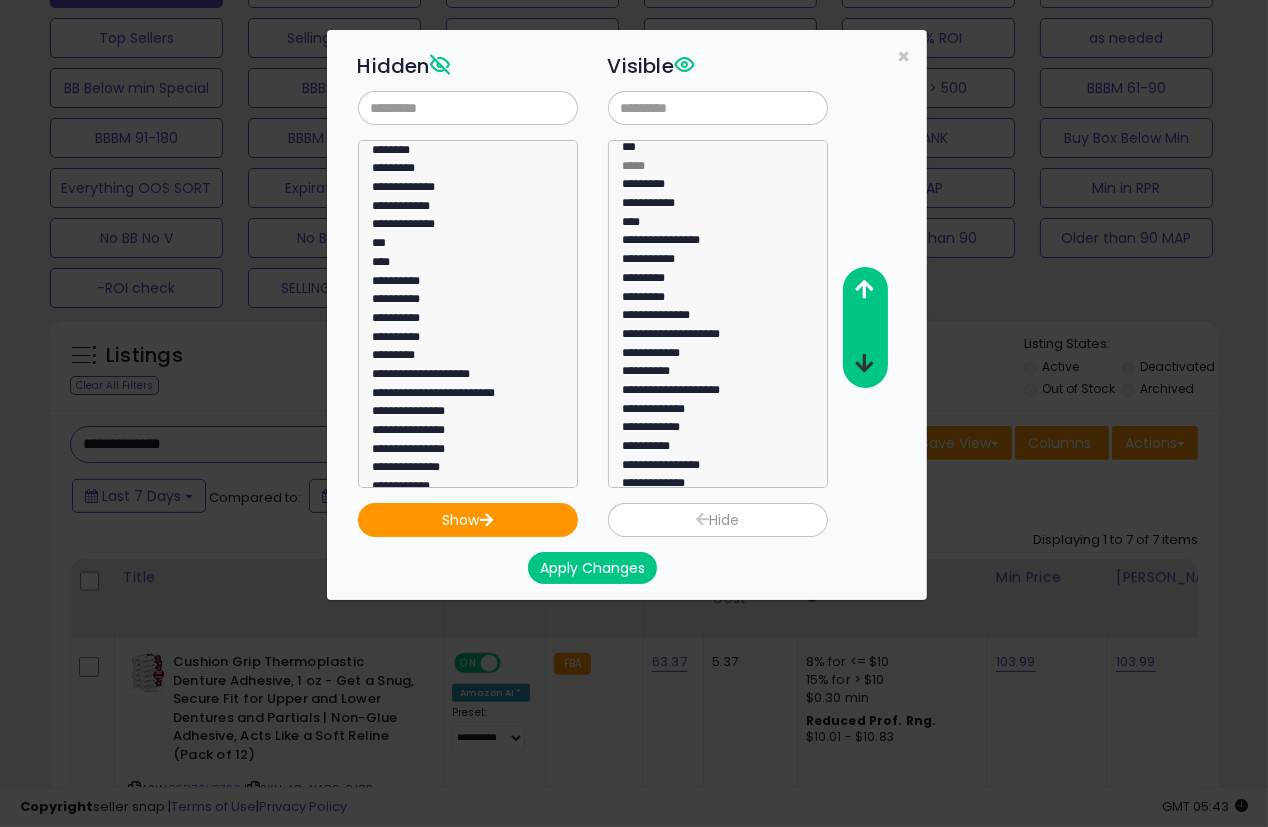 click at bounding box center (864, 363) 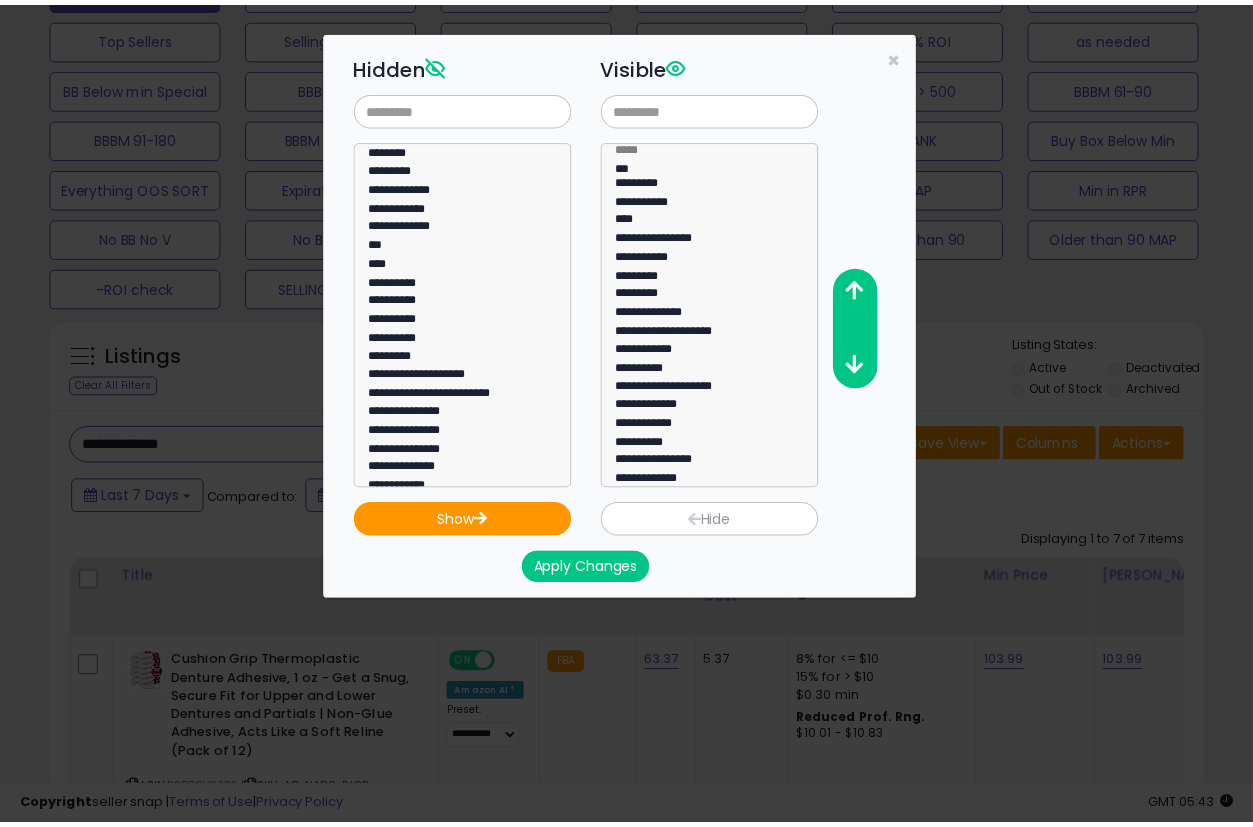 scroll, scrollTop: 0, scrollLeft: 0, axis: both 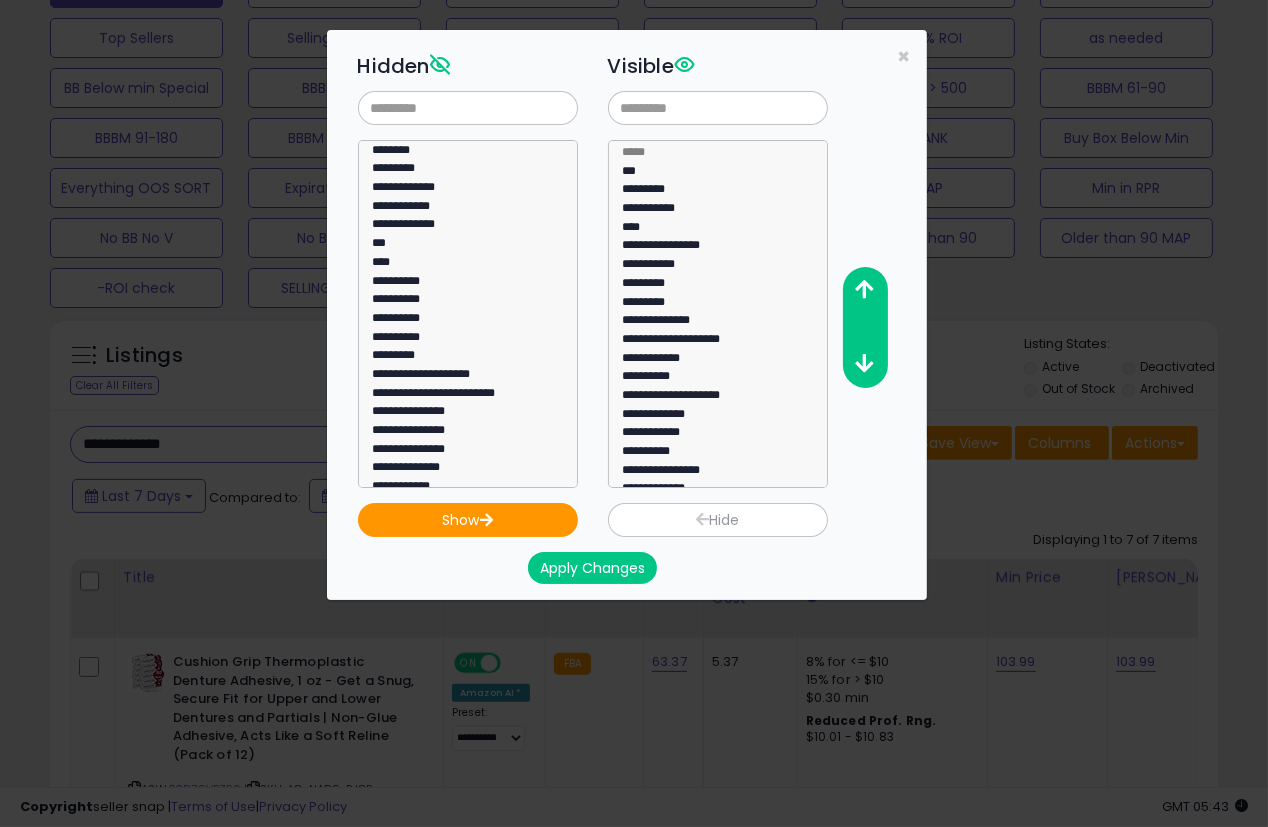 click on "**********" at bounding box center [643, 315] 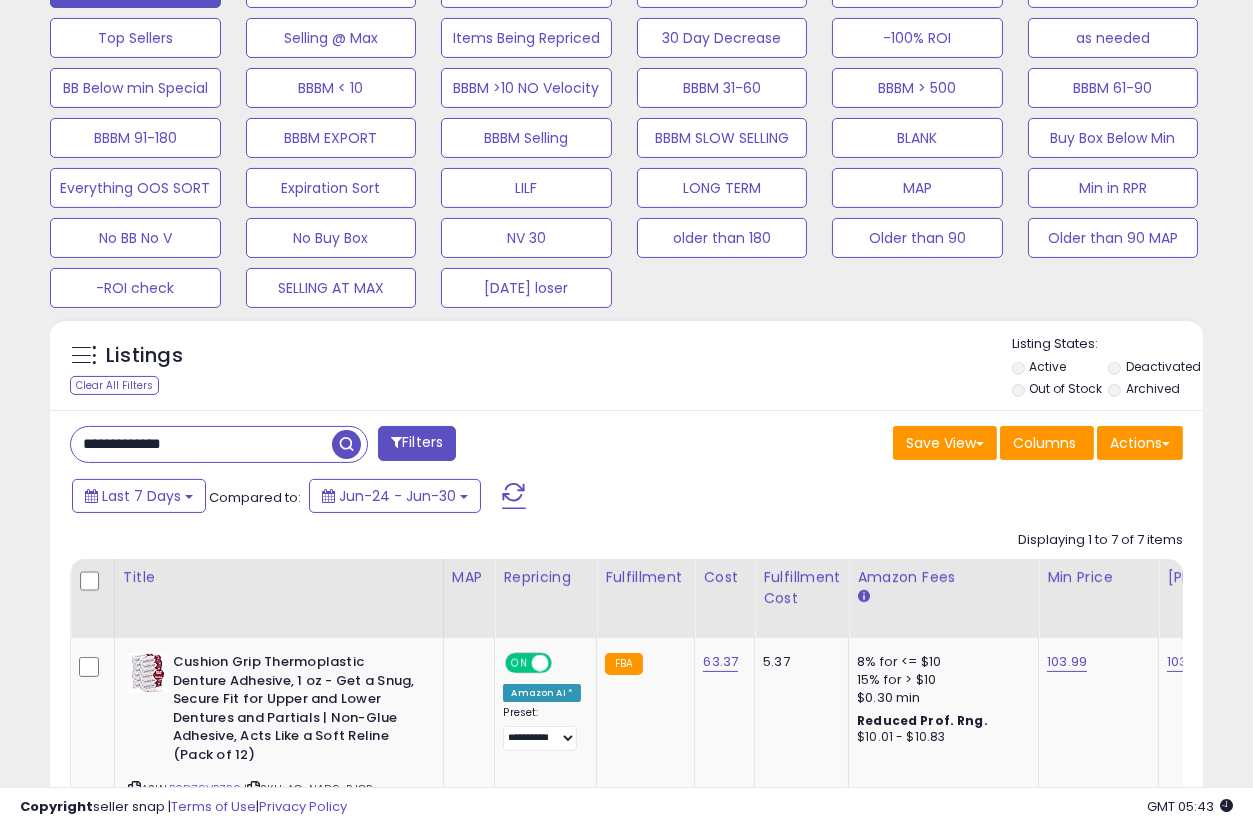 scroll, scrollTop: 410, scrollLeft: 666, axis: both 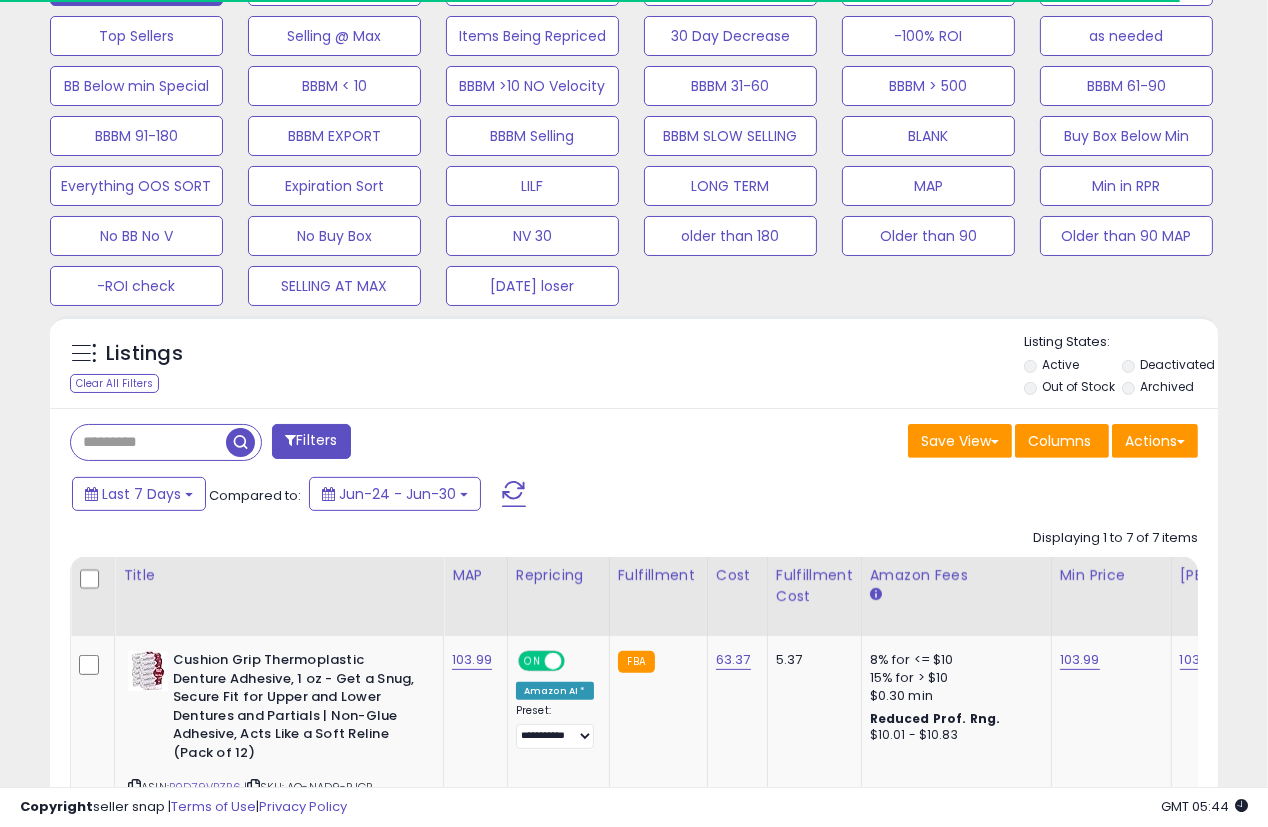 type on "**********" 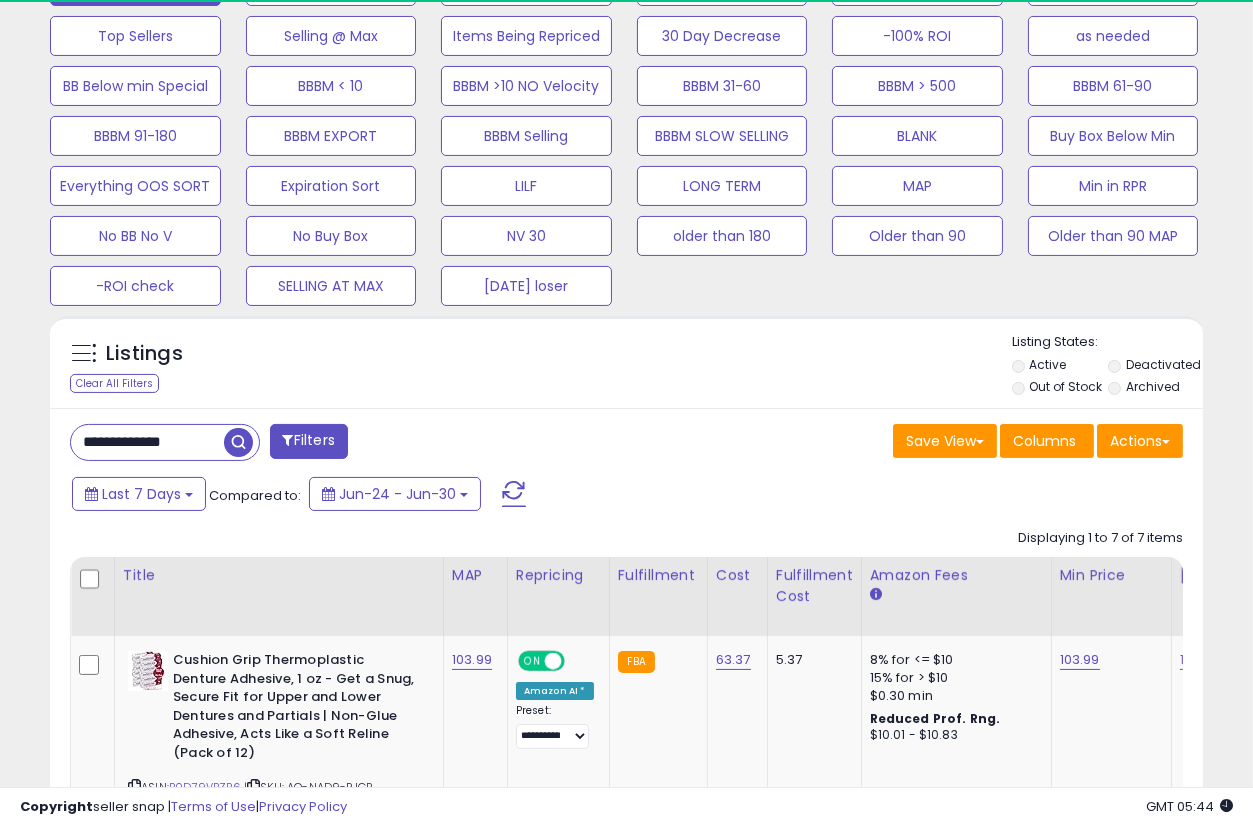 scroll, scrollTop: 999590, scrollLeft: 999332, axis: both 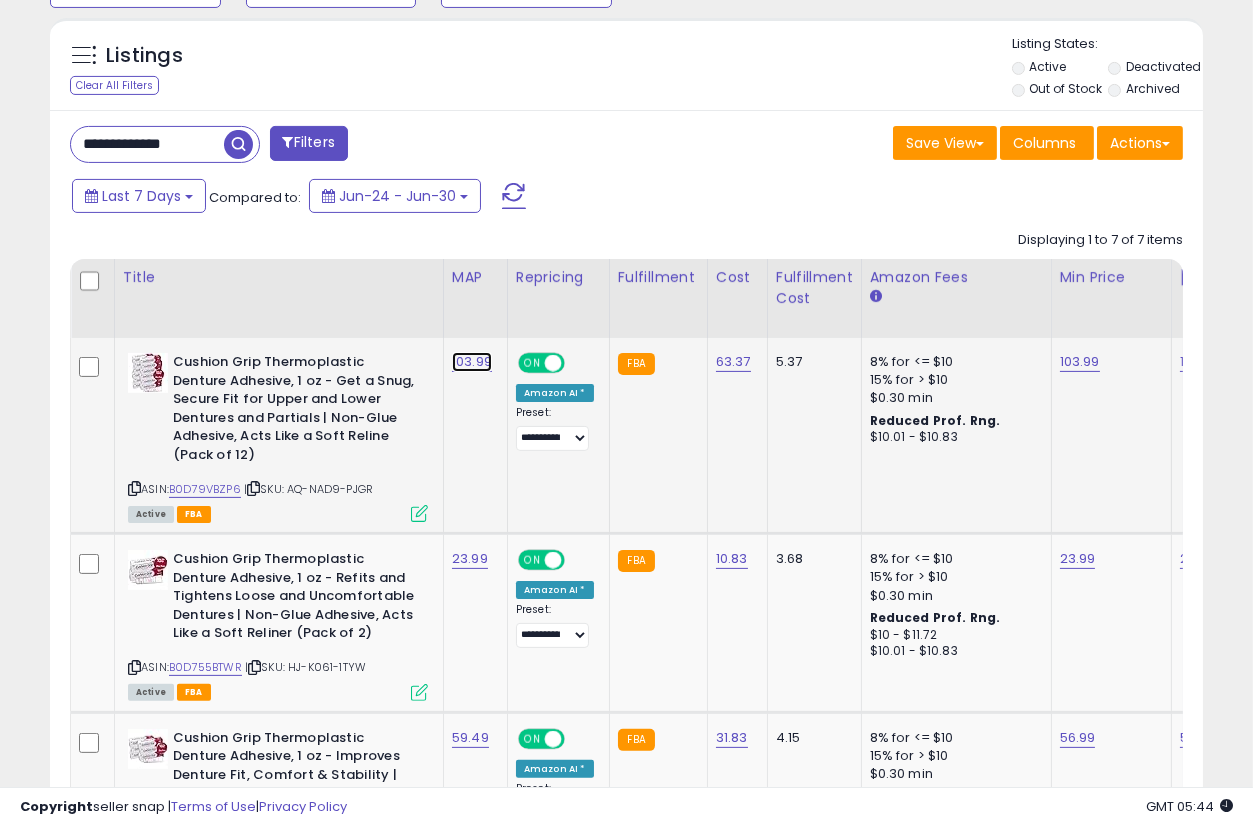 click on "103.99" at bounding box center (472, 362) 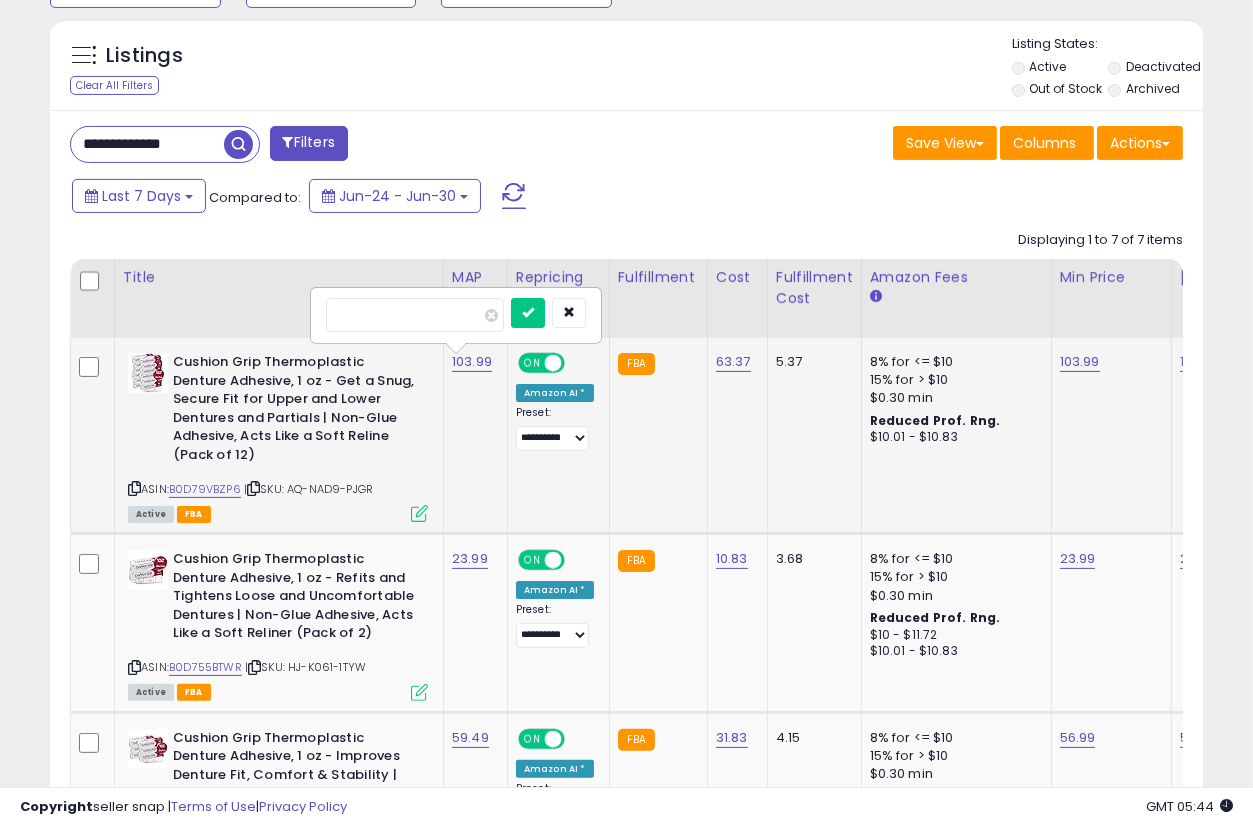 drag, startPoint x: 407, startPoint y: 313, endPoint x: 318, endPoint y: 316, distance: 89.050545 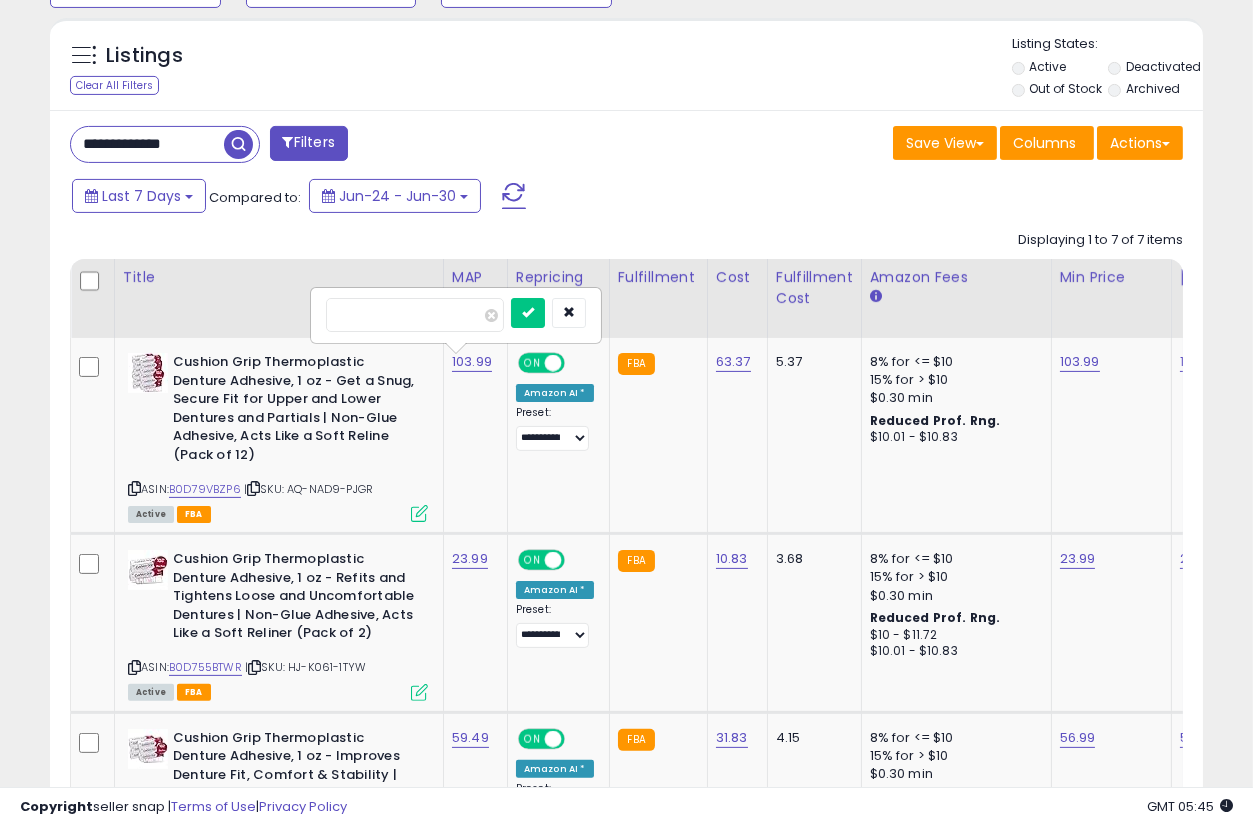 type on "*****" 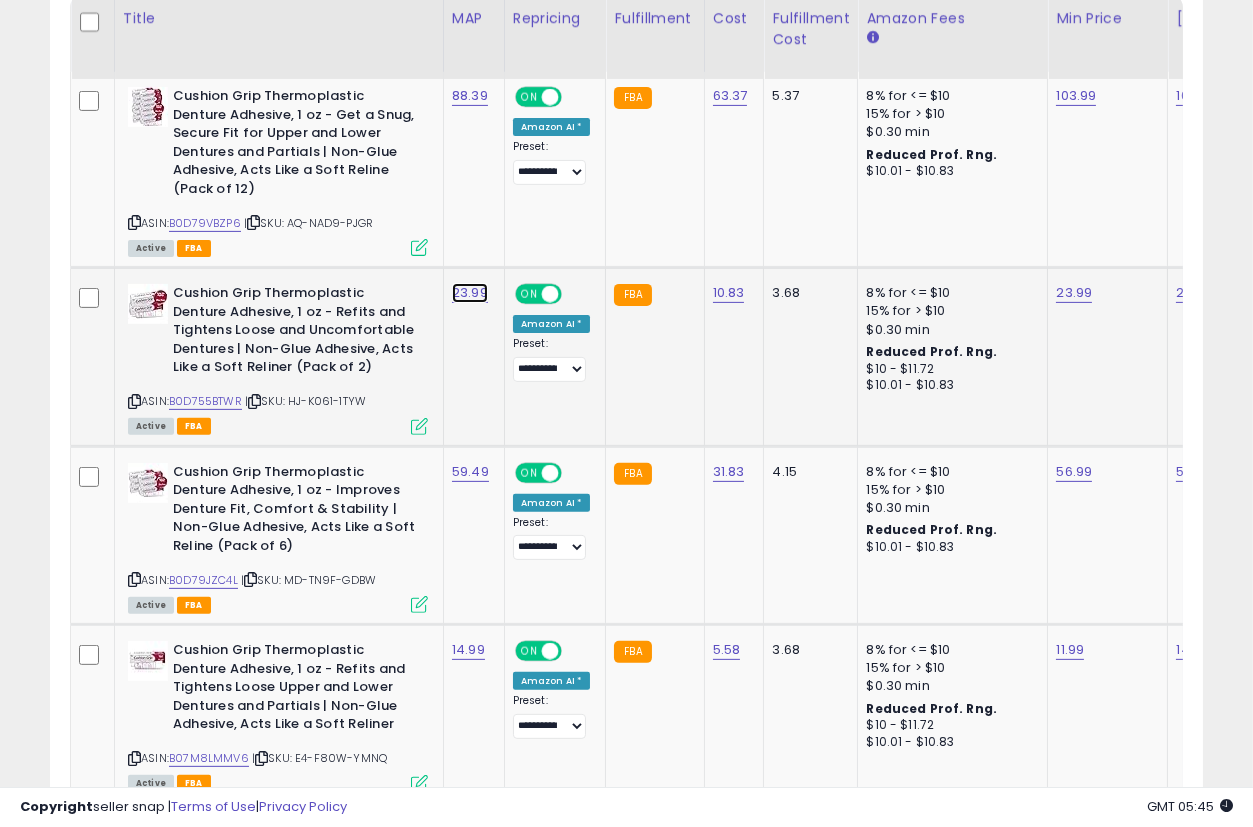 click on "23.99" at bounding box center (470, 96) 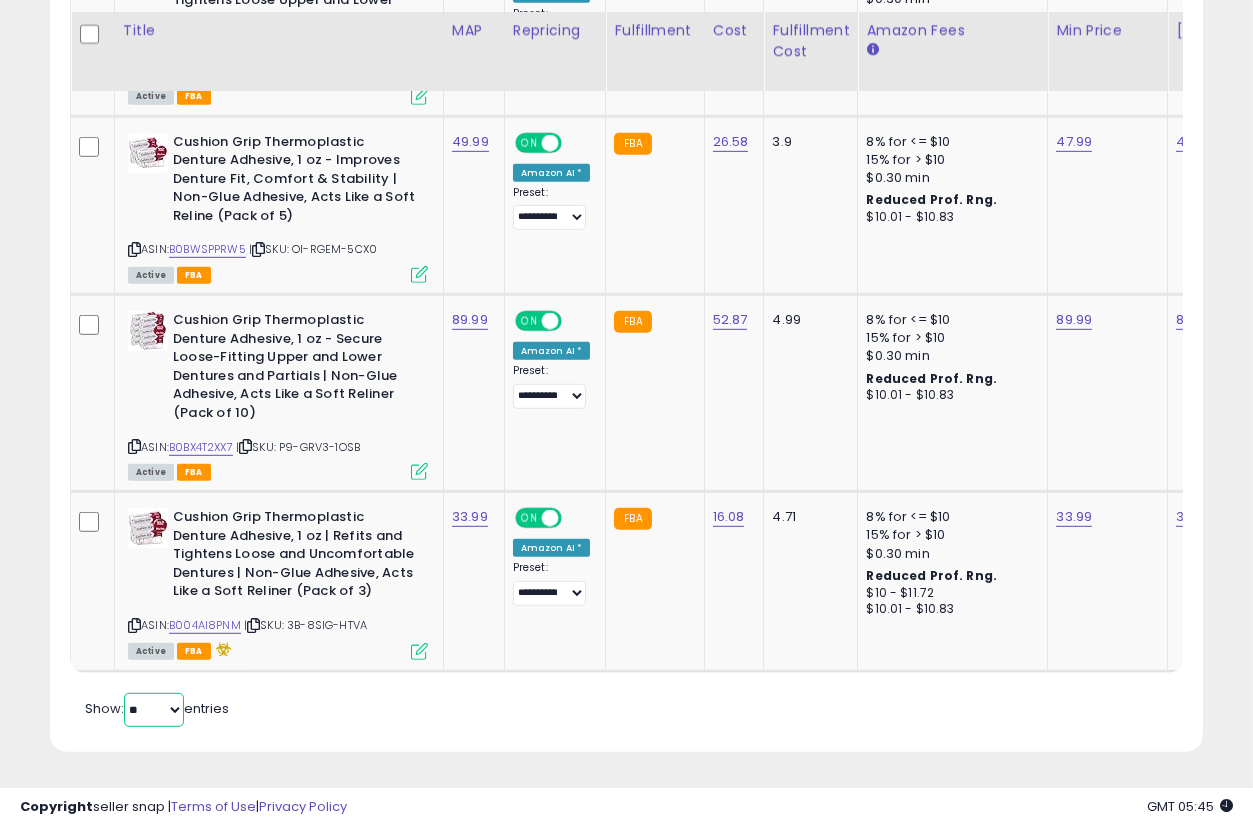 click on "**
**" at bounding box center [154, 710] 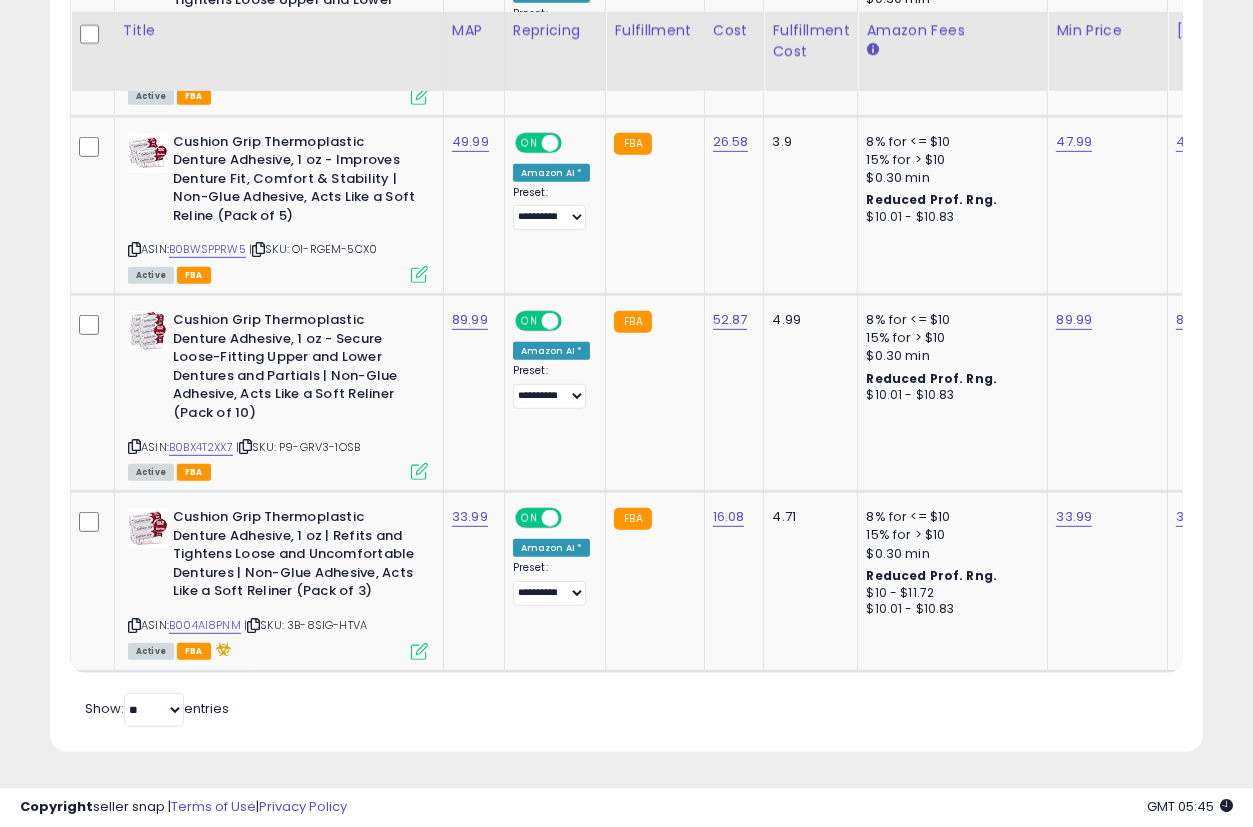 click on "Show:
**
**
entries" at bounding box center (157, 708) 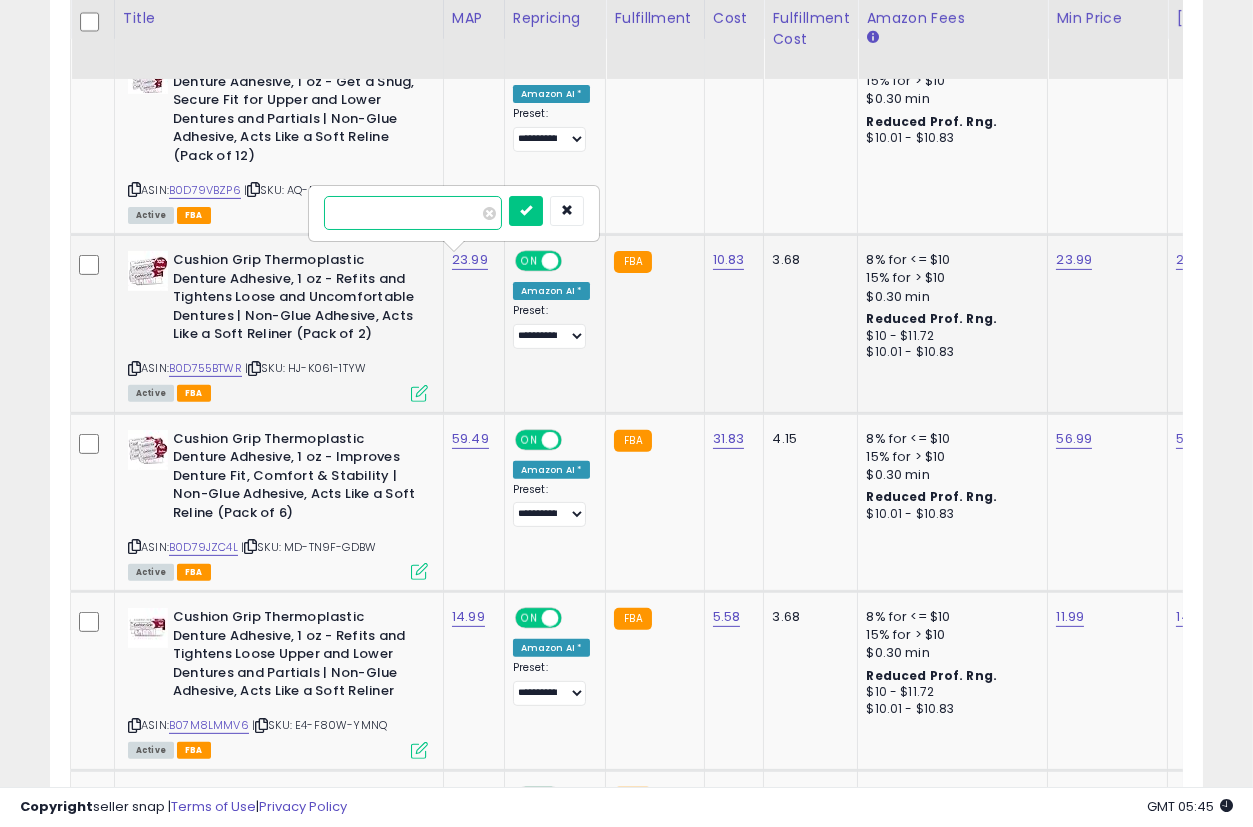 drag, startPoint x: 398, startPoint y: 211, endPoint x: 335, endPoint y: 213, distance: 63.03174 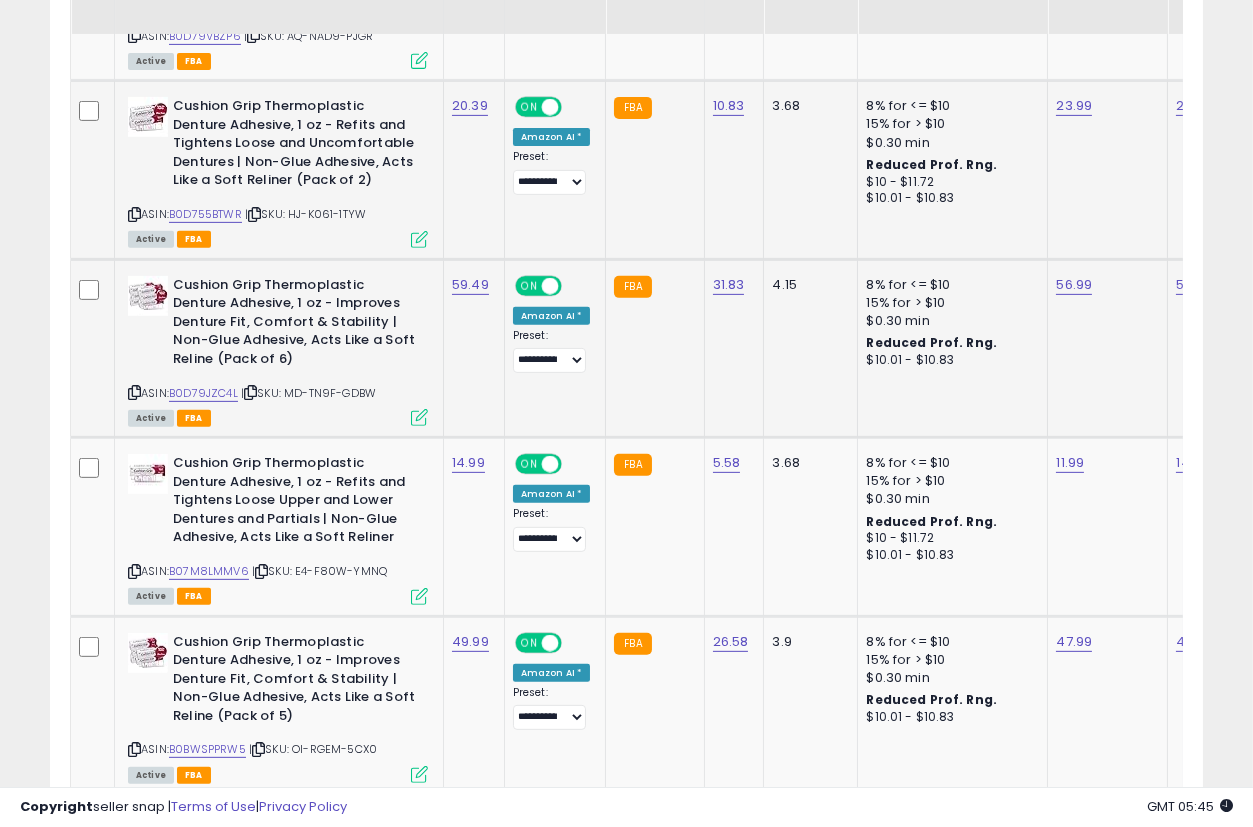 scroll, scrollTop: 1418, scrollLeft: 0, axis: vertical 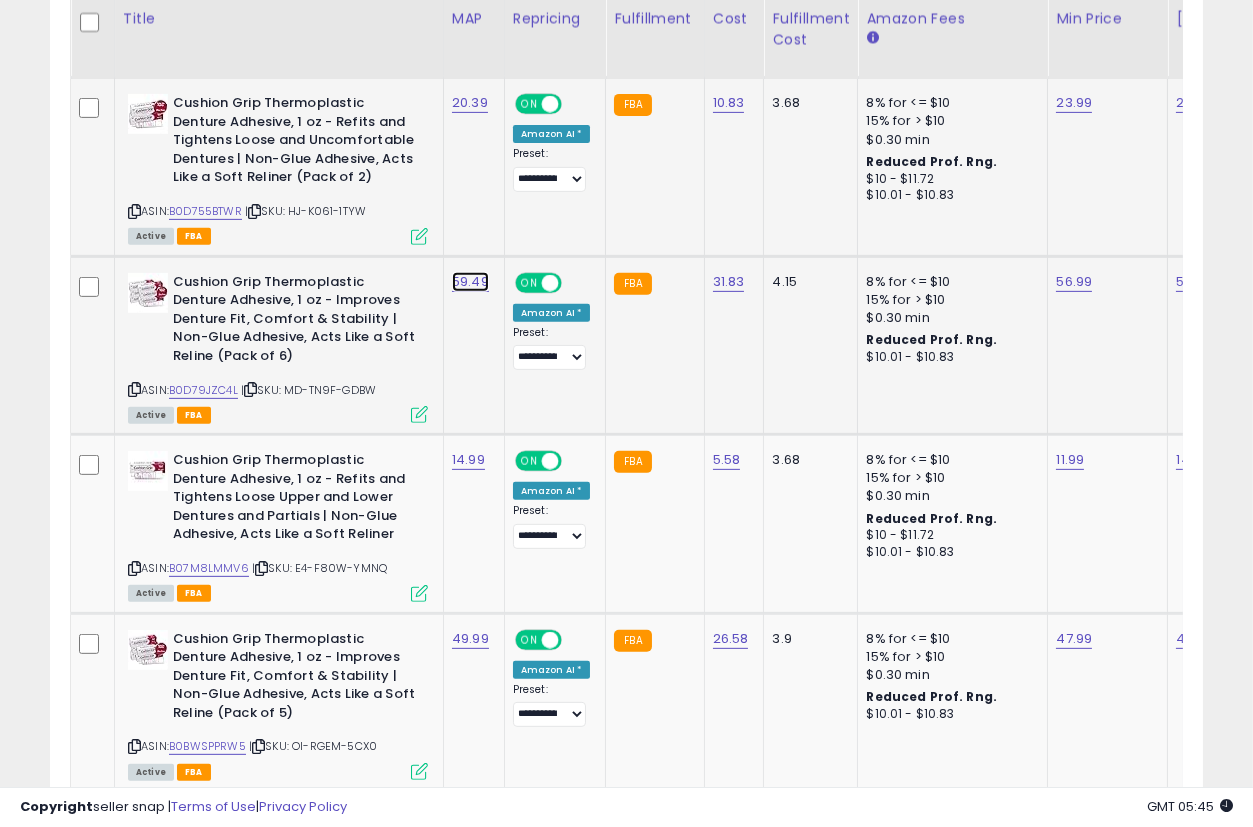 click on "59.49" at bounding box center (470, -94) 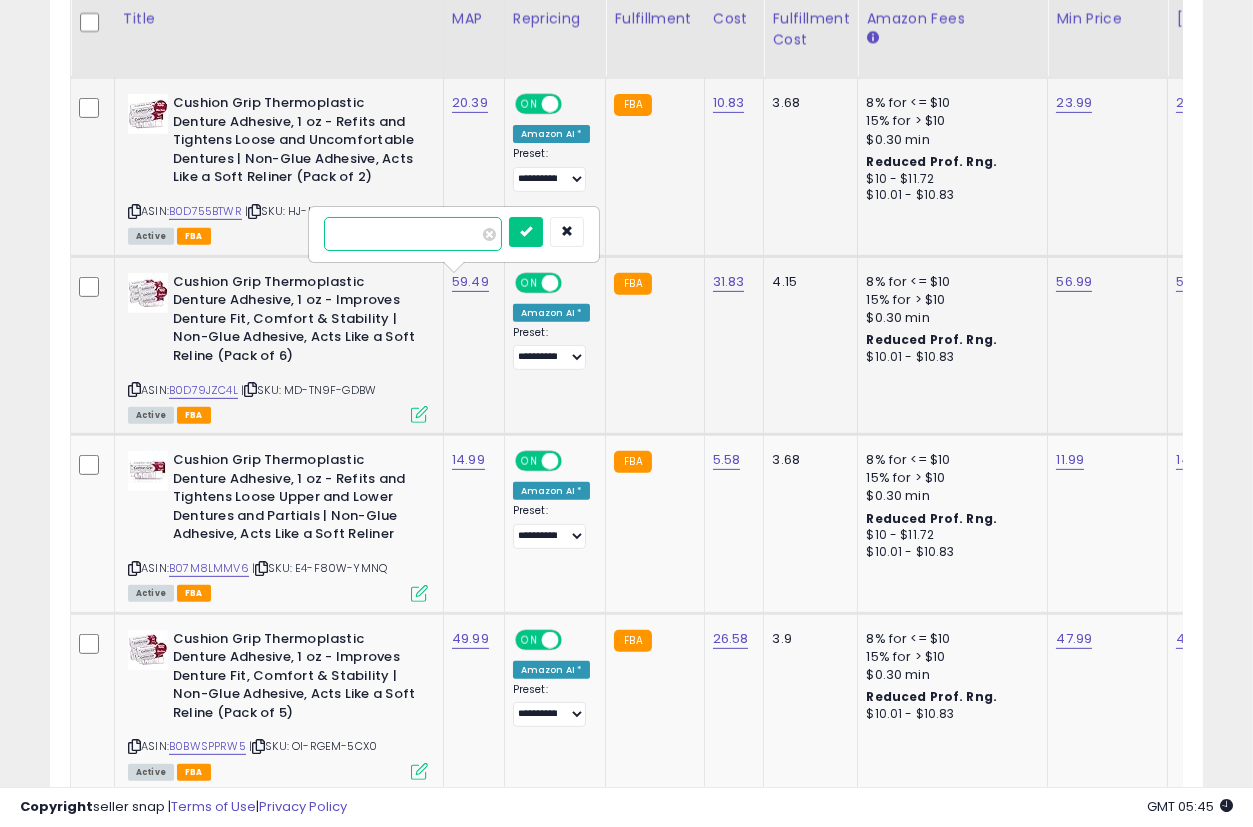 drag, startPoint x: 381, startPoint y: 227, endPoint x: 340, endPoint y: 257, distance: 50.803543 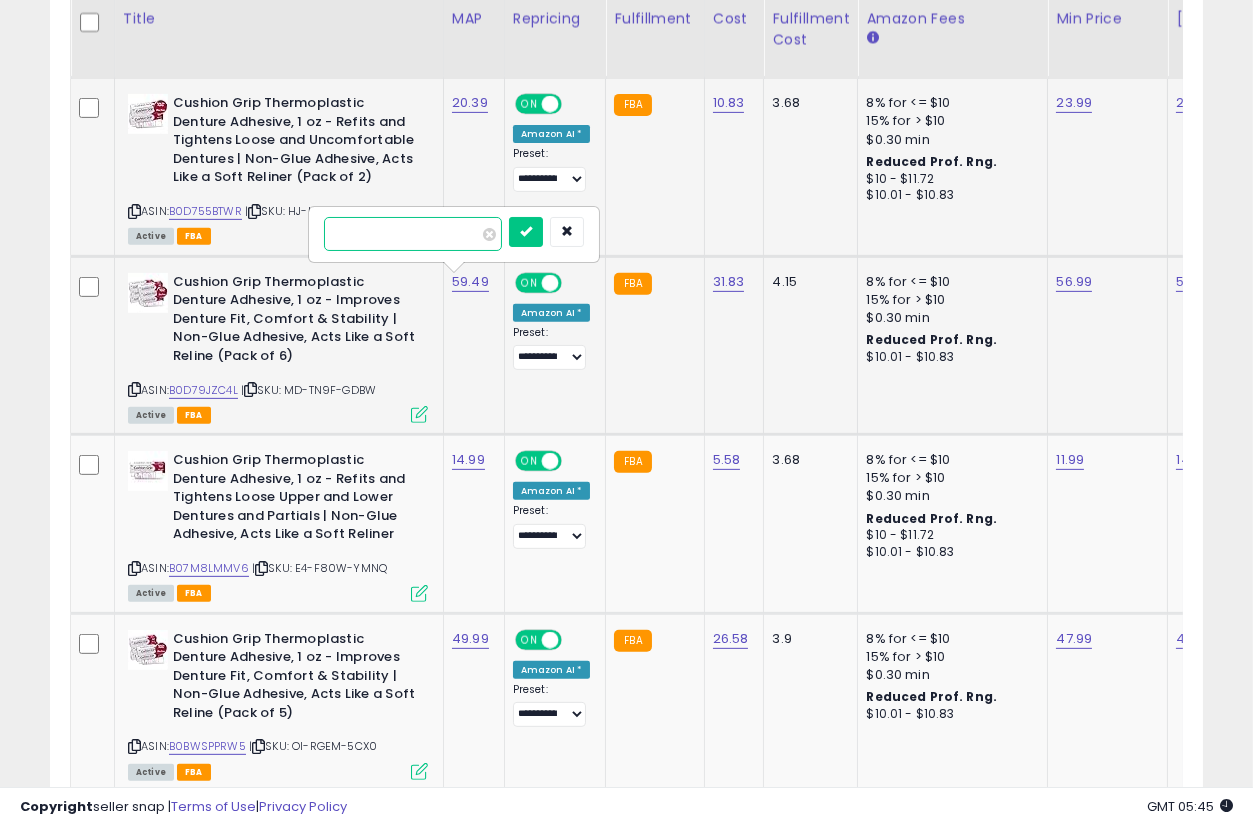 type on "*****" 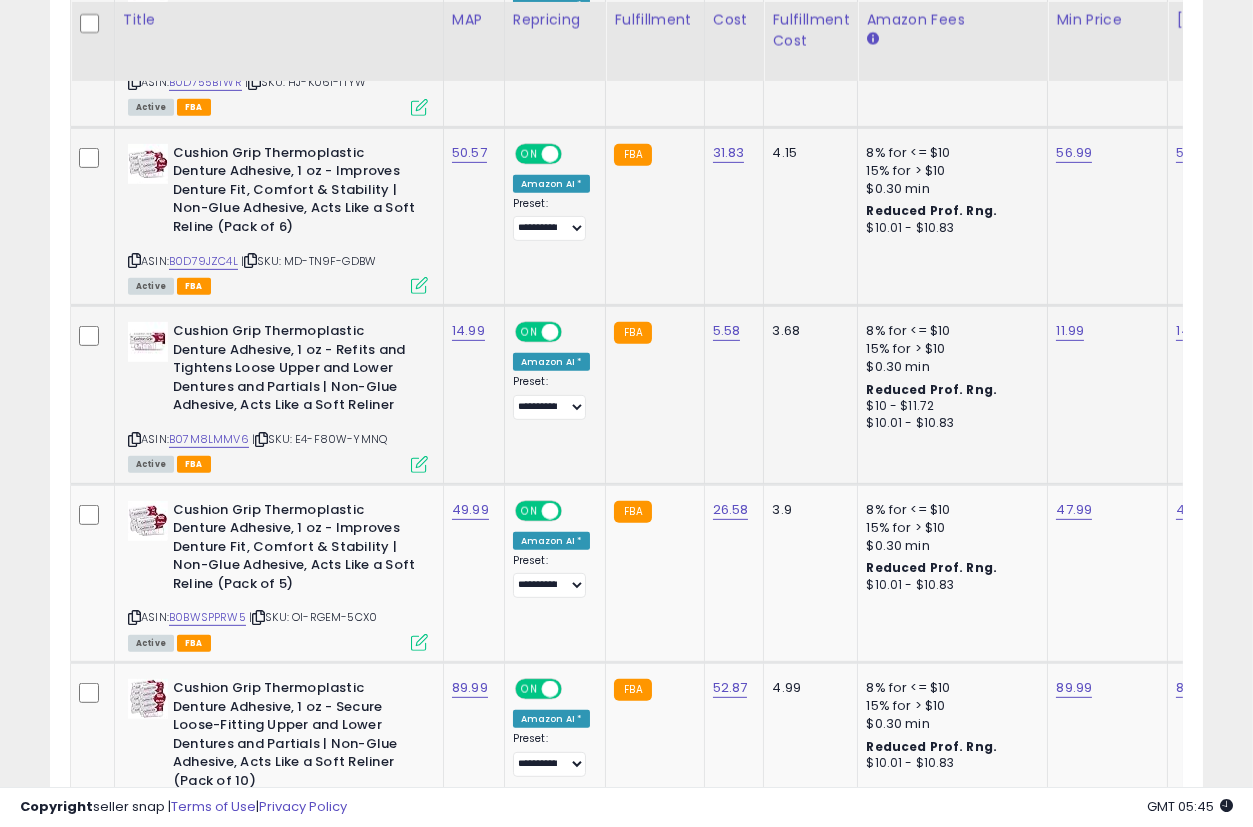 scroll, scrollTop: 1548, scrollLeft: 0, axis: vertical 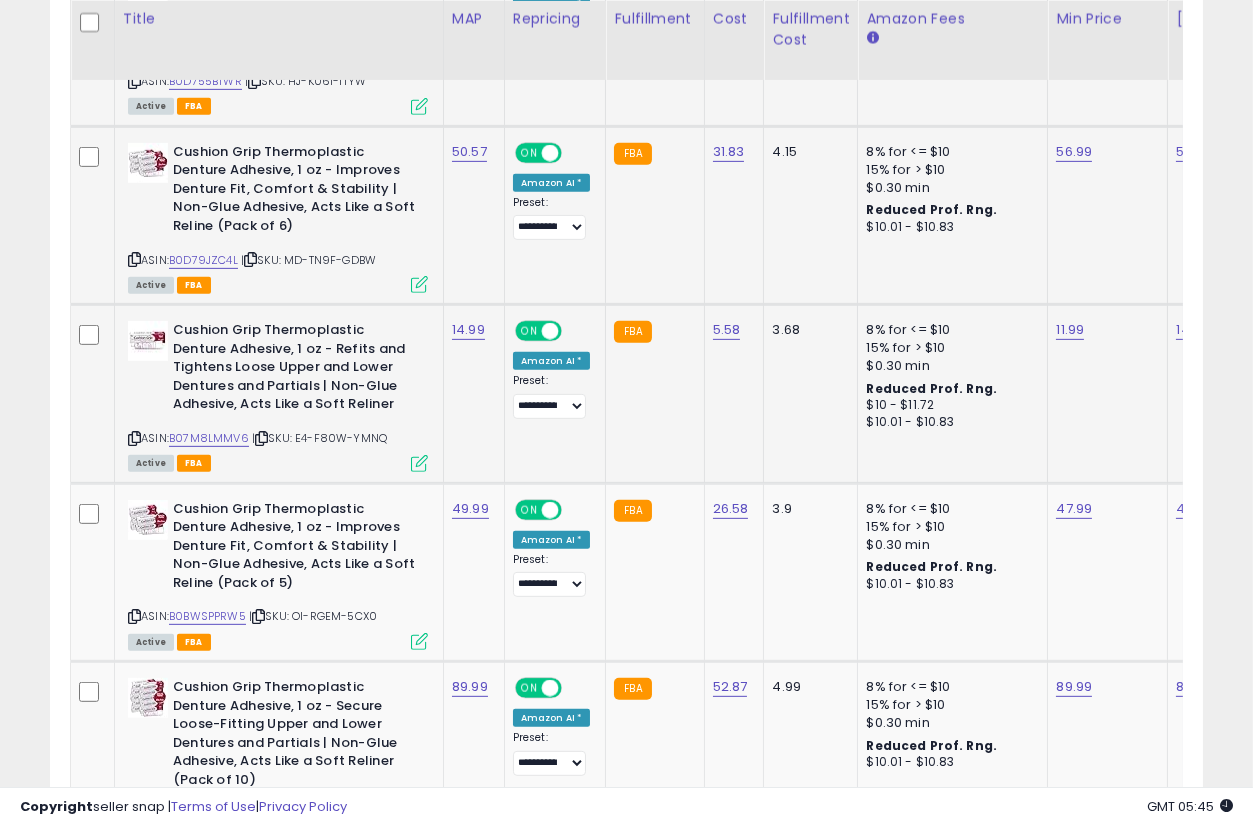 click on "Cushion Grip Thermoplastic Denture Adhesive, 1 oz - Refits and Tightens Loose Upper and Lower Dentures and Partials | Non-Glue Adhesive, Acts Like a Soft Reliner  ASIN:  B07M8LMMV6    |   SKU: E4-F80W-YMNQ Active FBA" 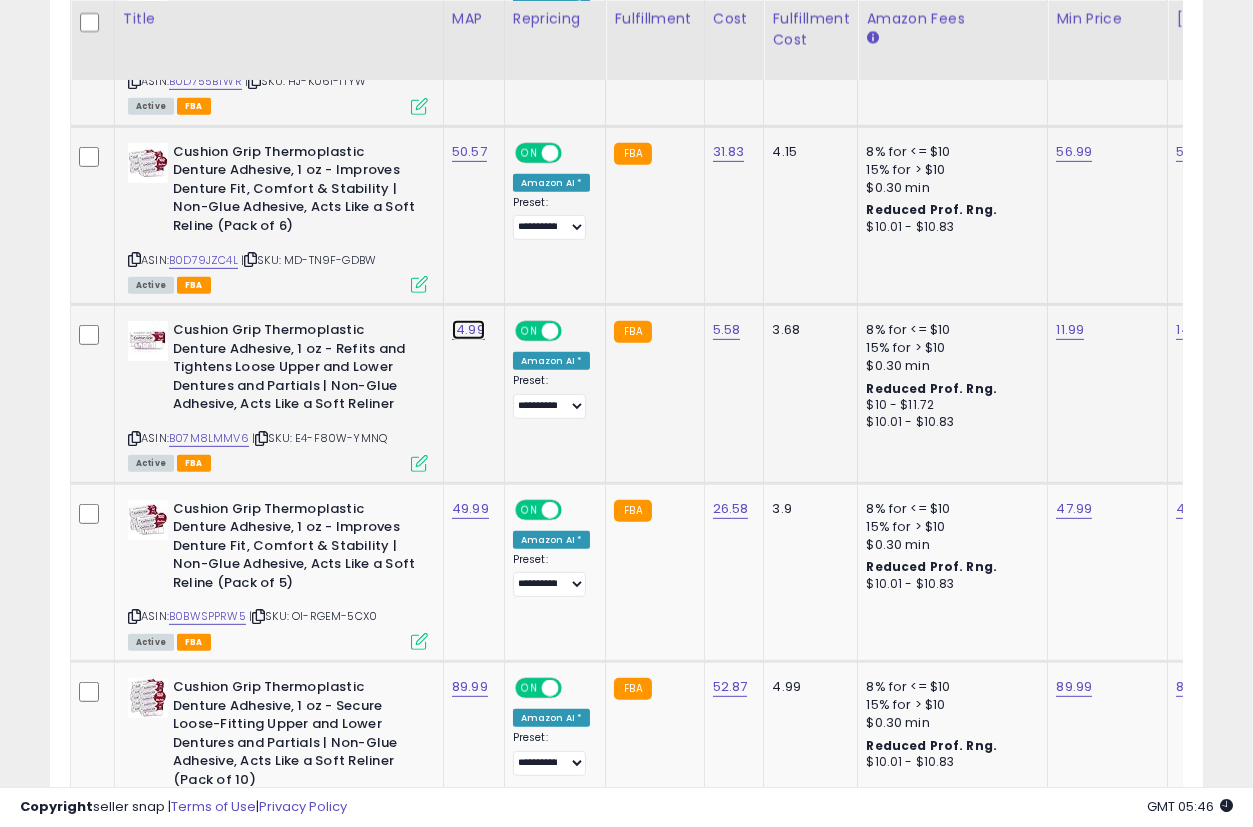 click on "14.99" at bounding box center (470, -224) 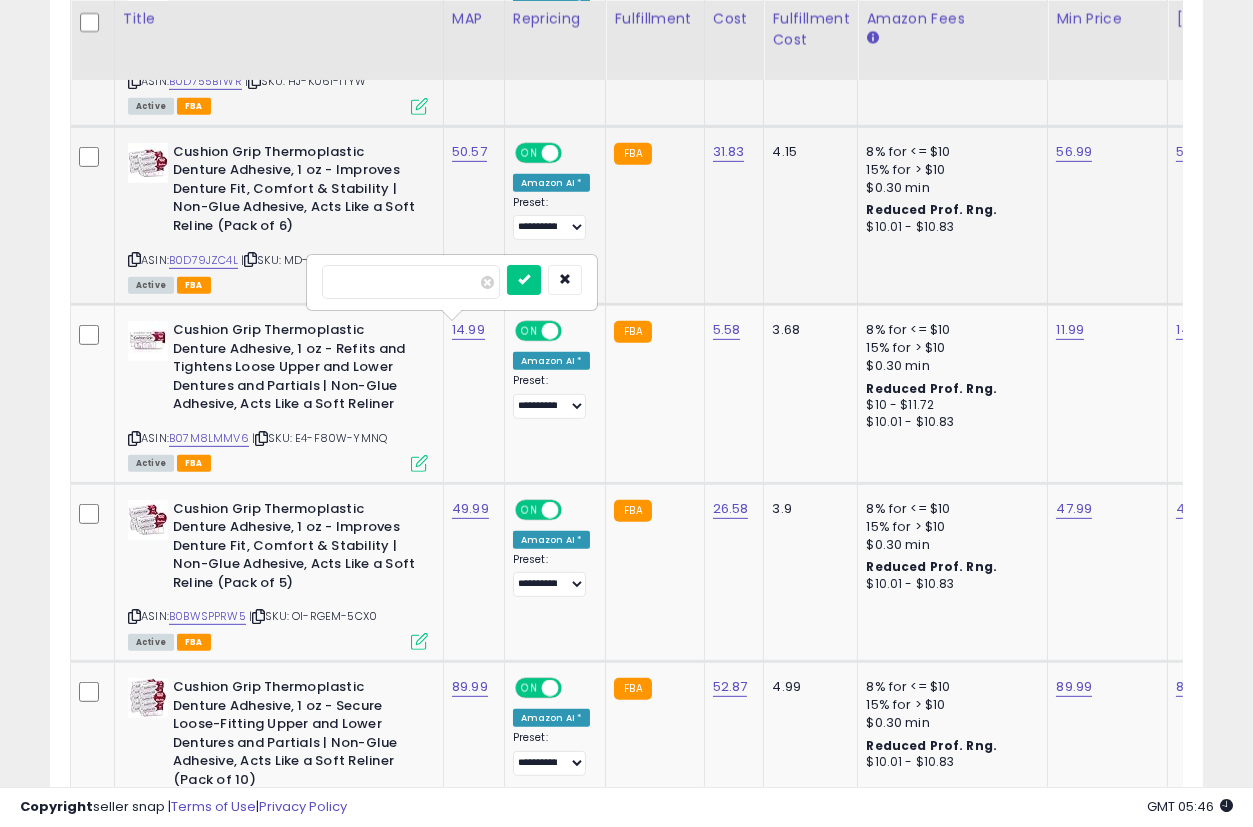drag, startPoint x: 415, startPoint y: 285, endPoint x: 281, endPoint y: 297, distance: 134.53624 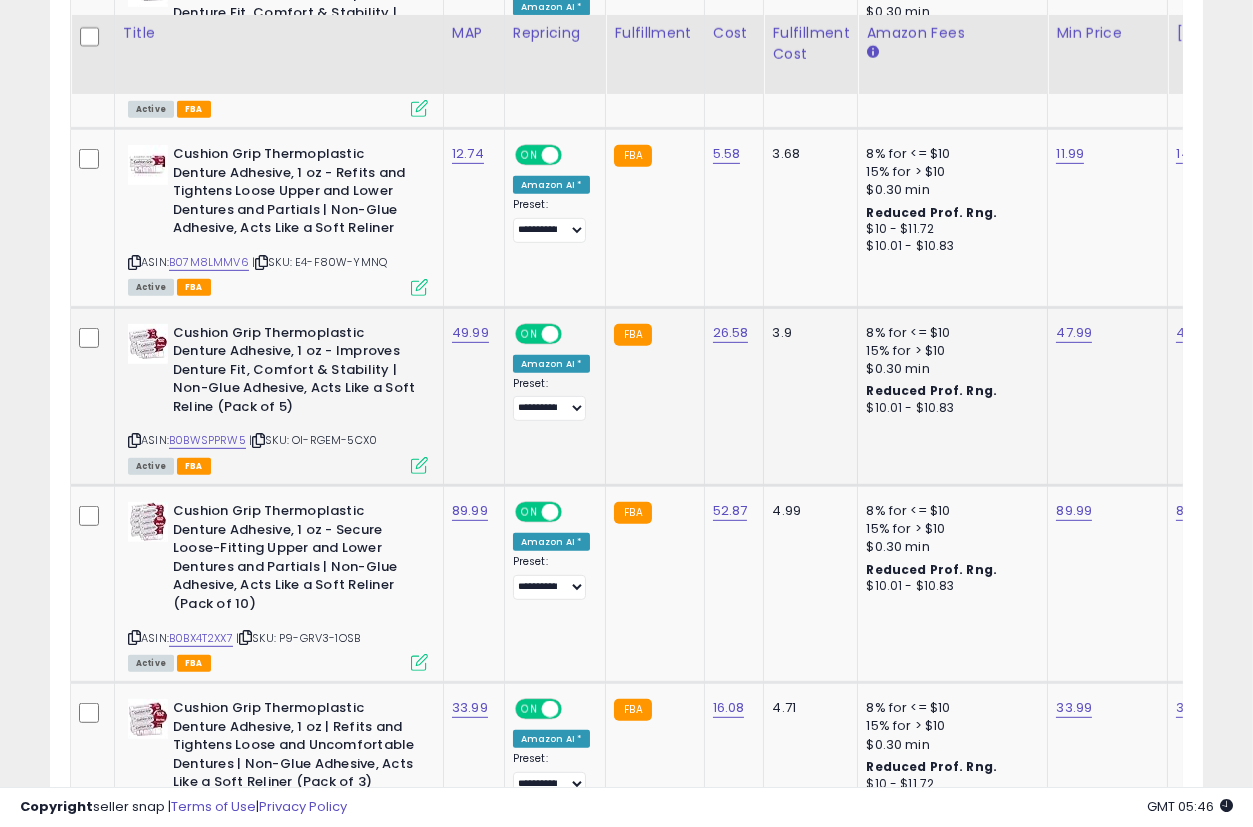 scroll, scrollTop: 1740, scrollLeft: 0, axis: vertical 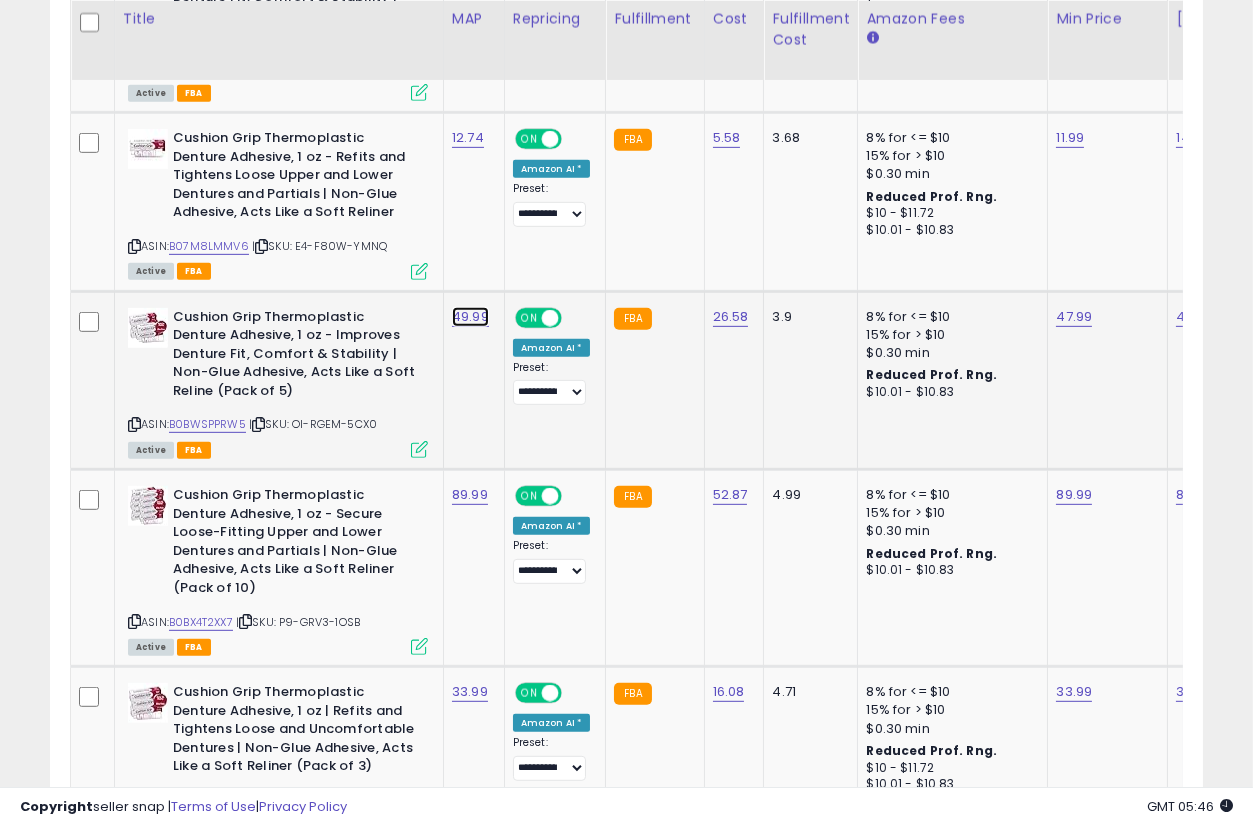 click on "49.99" at bounding box center (470, -416) 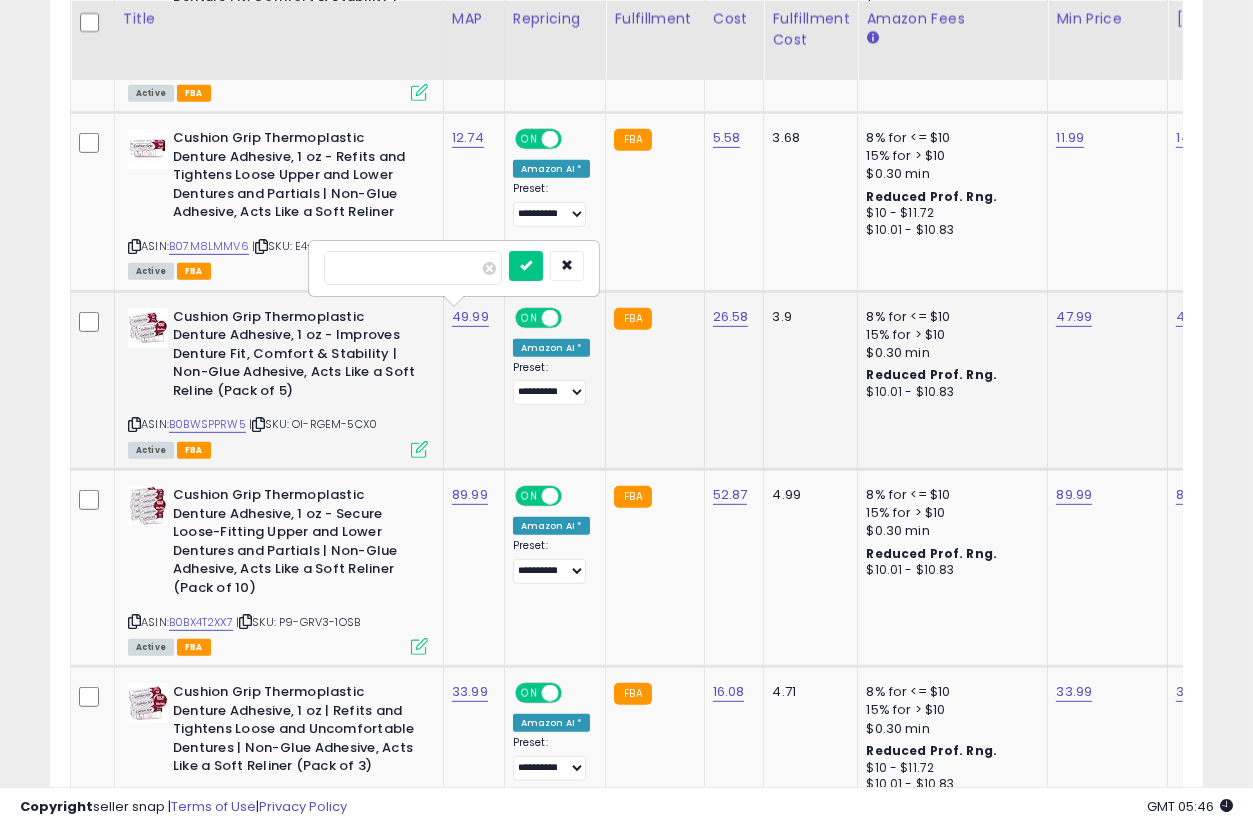 drag, startPoint x: 392, startPoint y: 266, endPoint x: 346, endPoint y: 274, distance: 46.69047 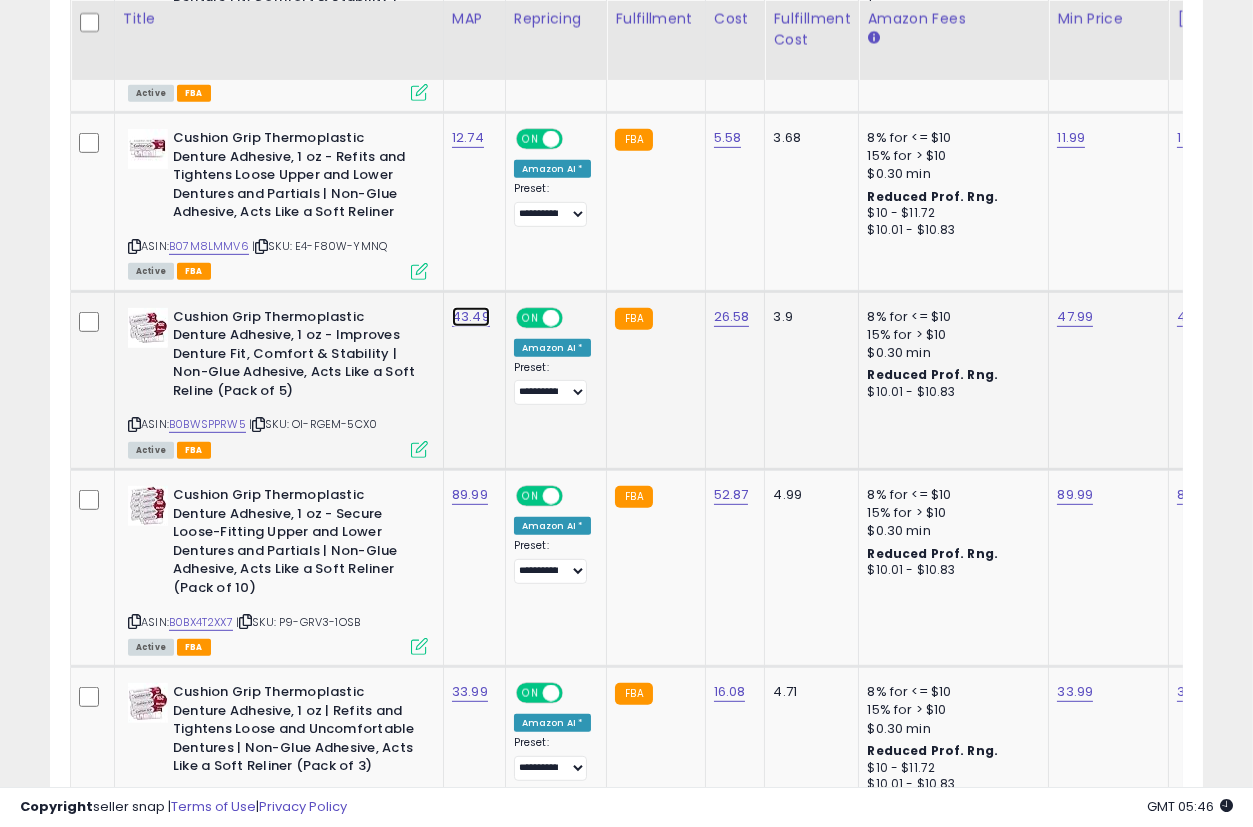 click on "43.49" at bounding box center [471, 317] 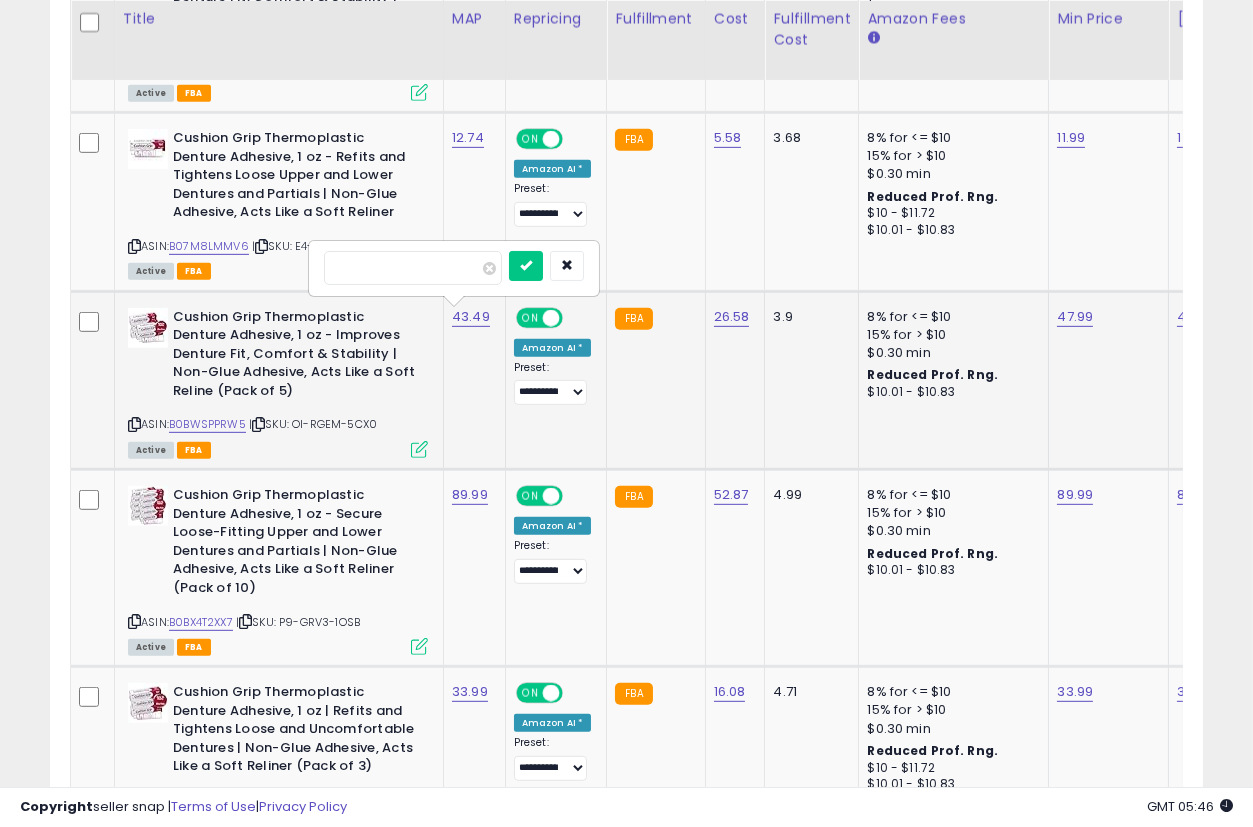 click on "*****" at bounding box center [413, 268] 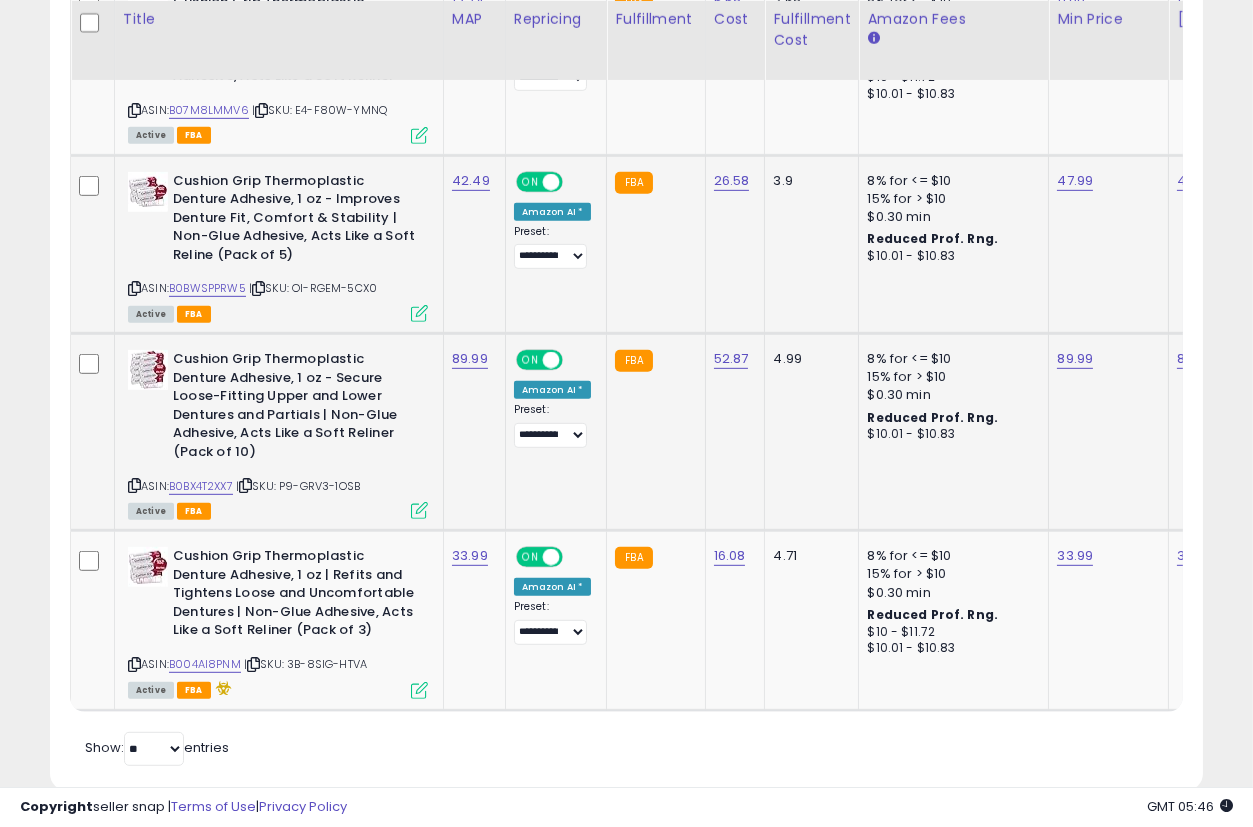 scroll, scrollTop: 1878, scrollLeft: 0, axis: vertical 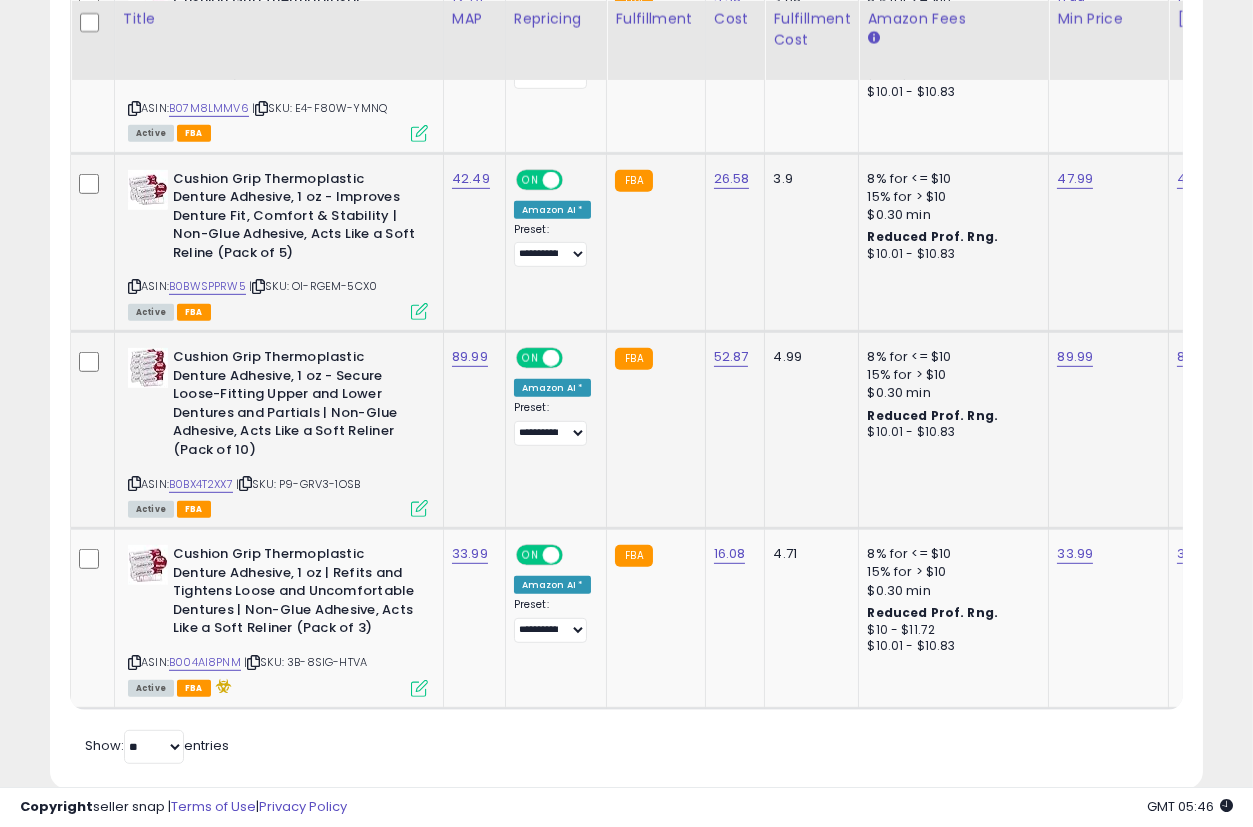 click on "89.99" 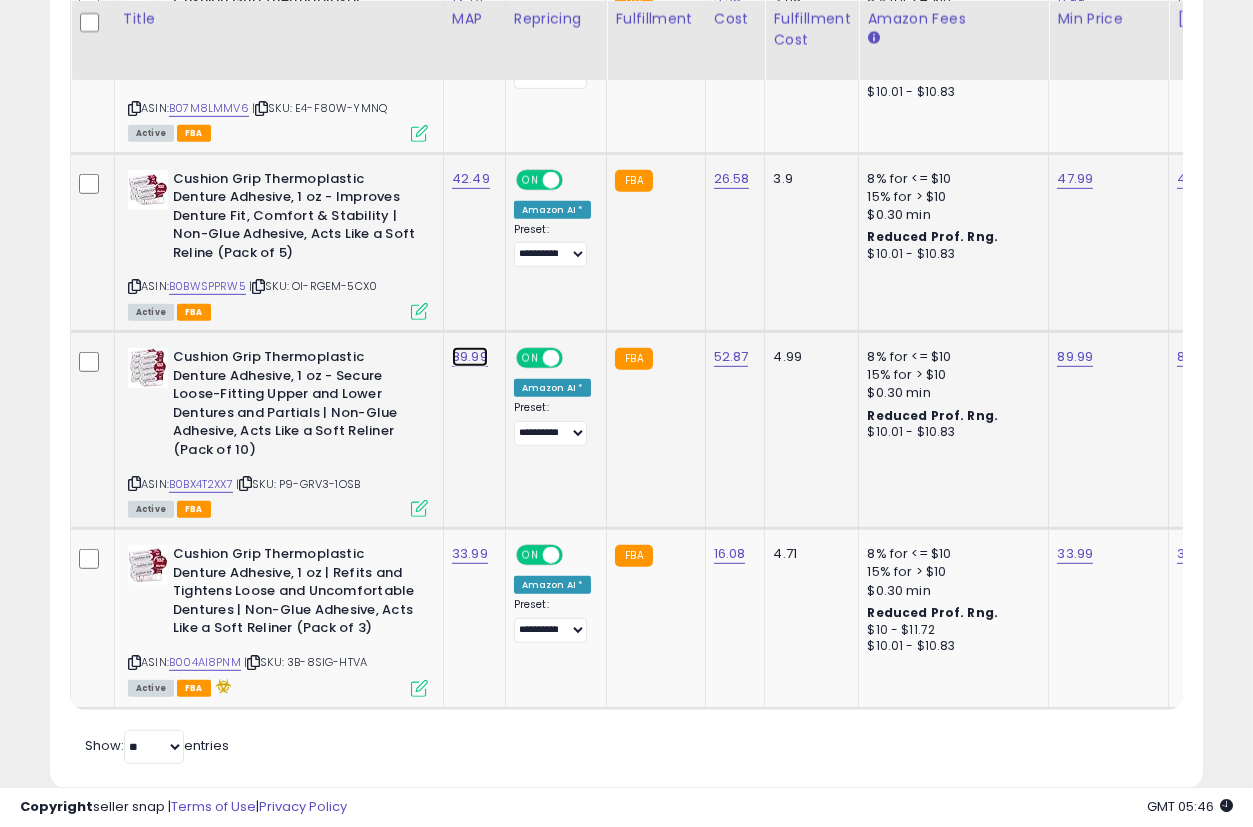 click on "89.99" at bounding box center [470, -554] 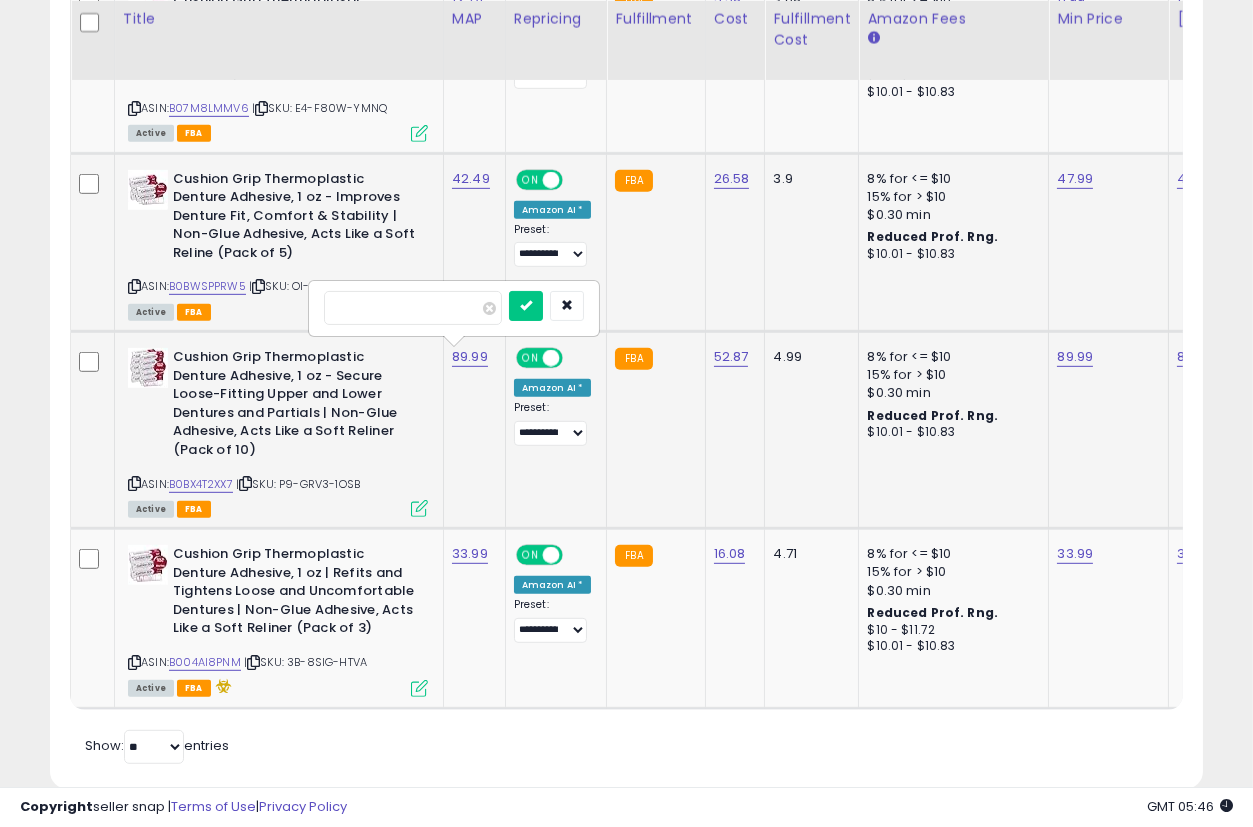drag, startPoint x: 392, startPoint y: 306, endPoint x: 328, endPoint y: 312, distance: 64.28063 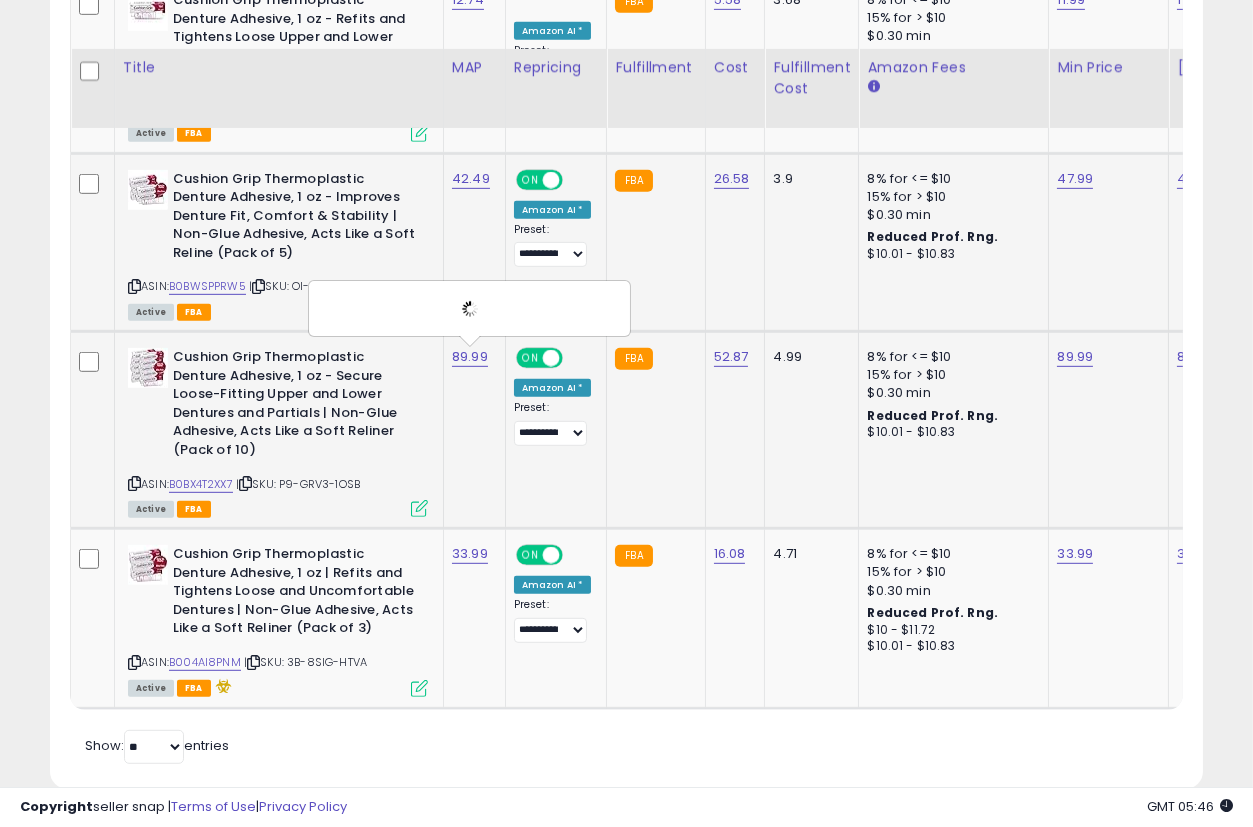 scroll, scrollTop: 1927, scrollLeft: 0, axis: vertical 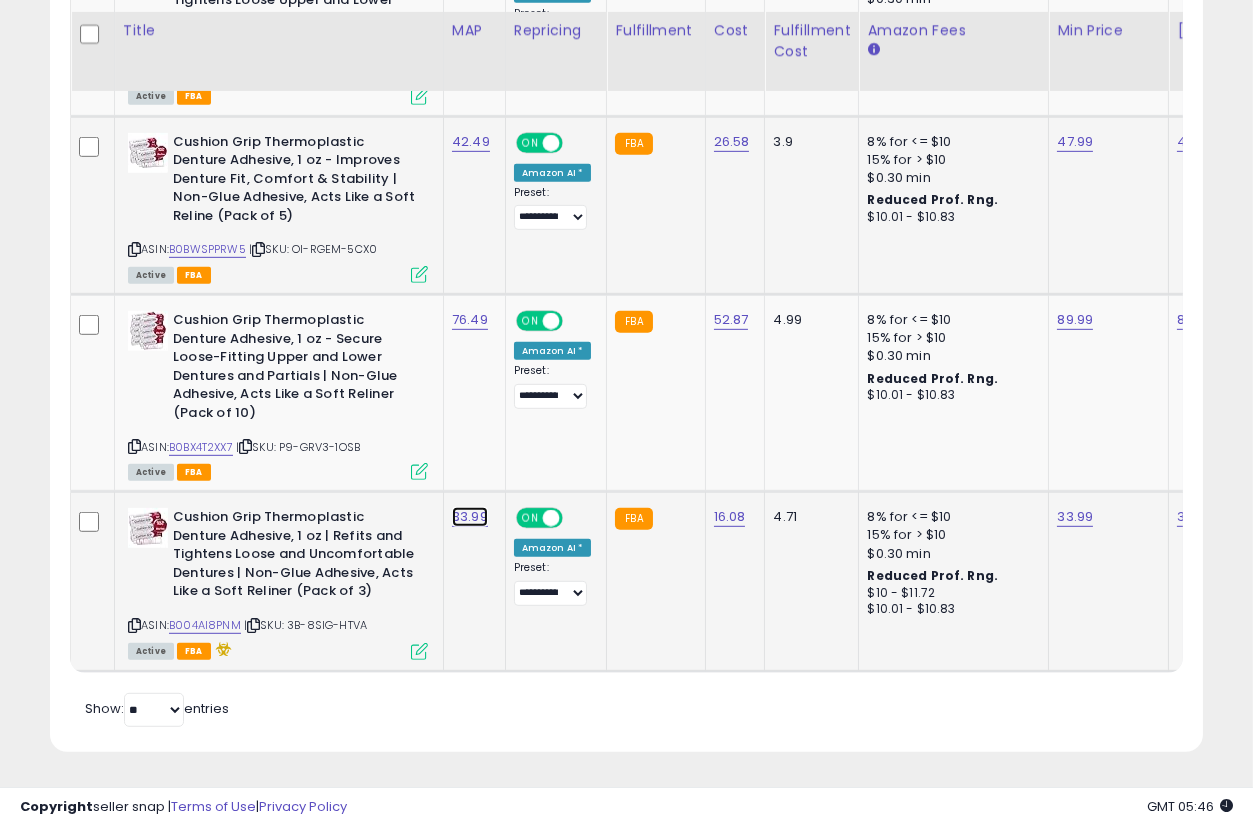 click on "33.99" at bounding box center (470, -591) 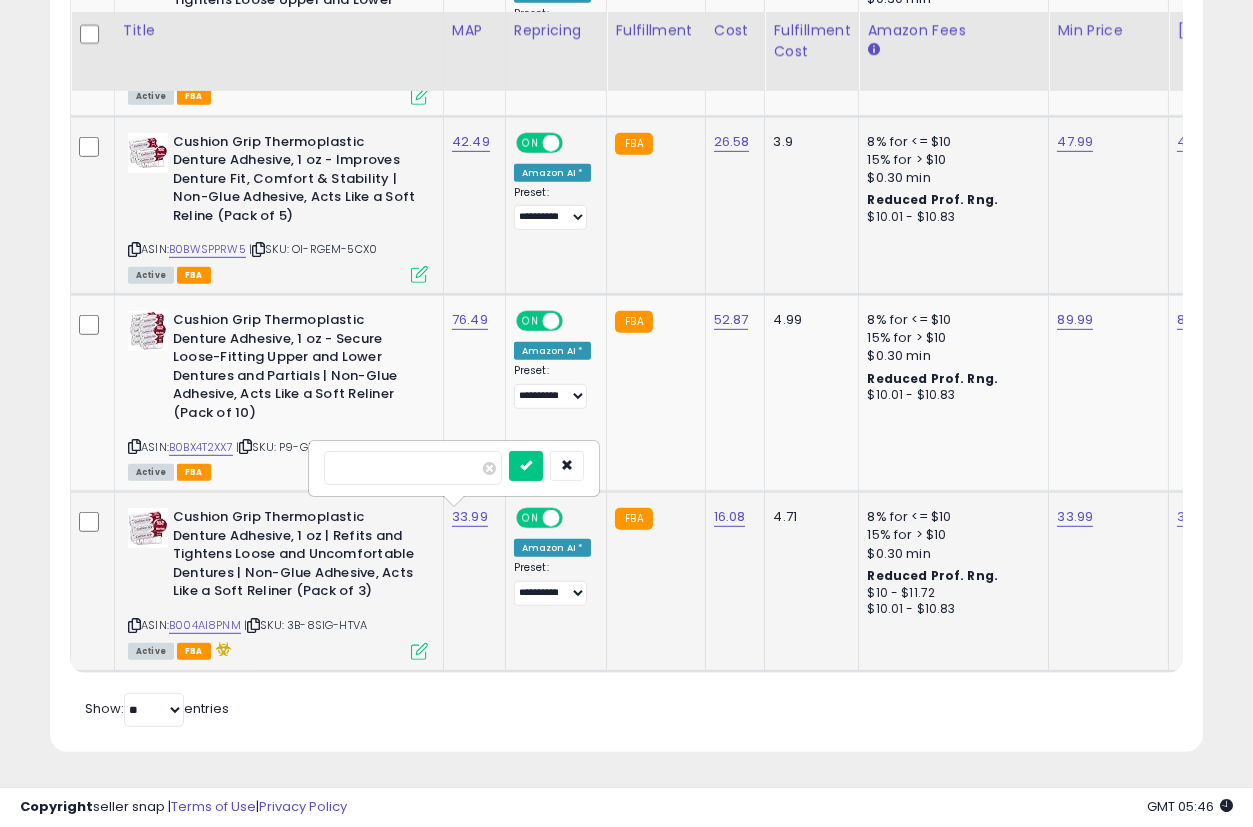 drag, startPoint x: 439, startPoint y: 474, endPoint x: 363, endPoint y: 461, distance: 77.10383 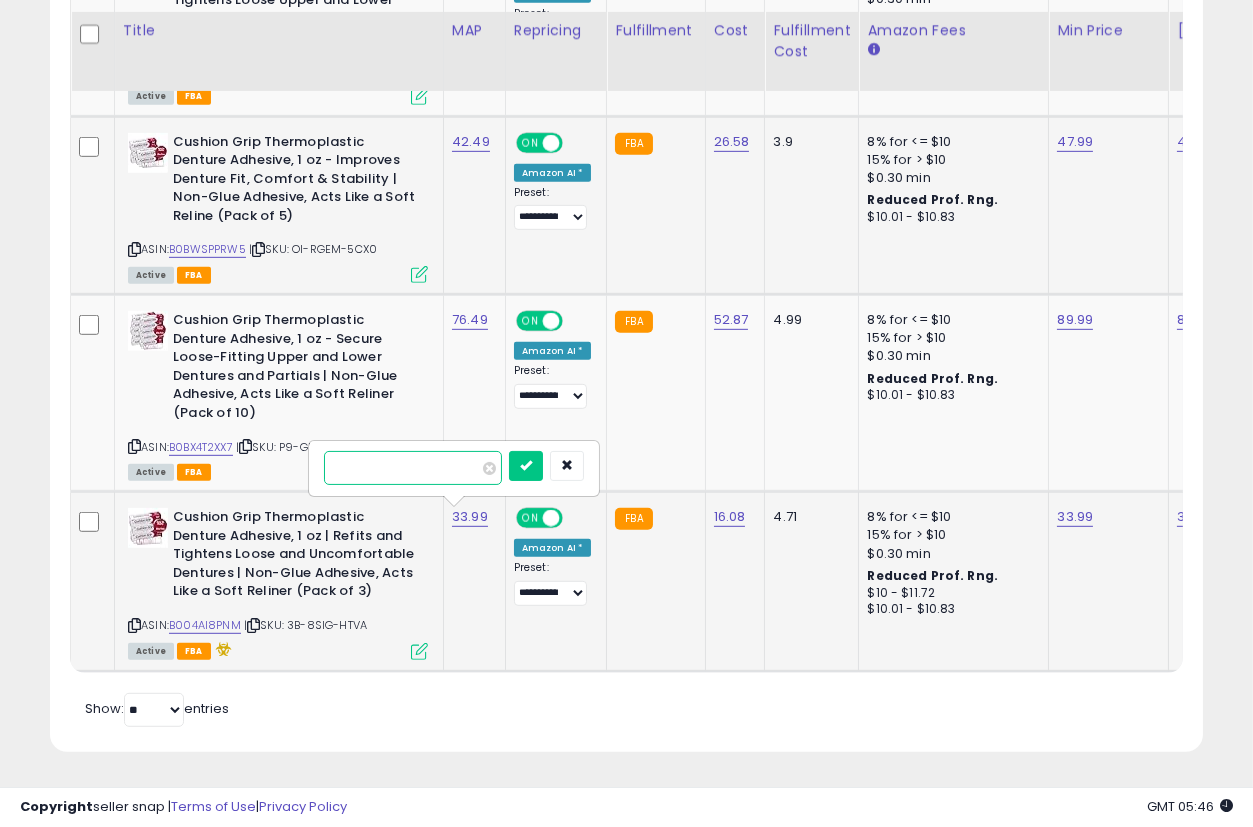 click on "*****" at bounding box center (413, 468) 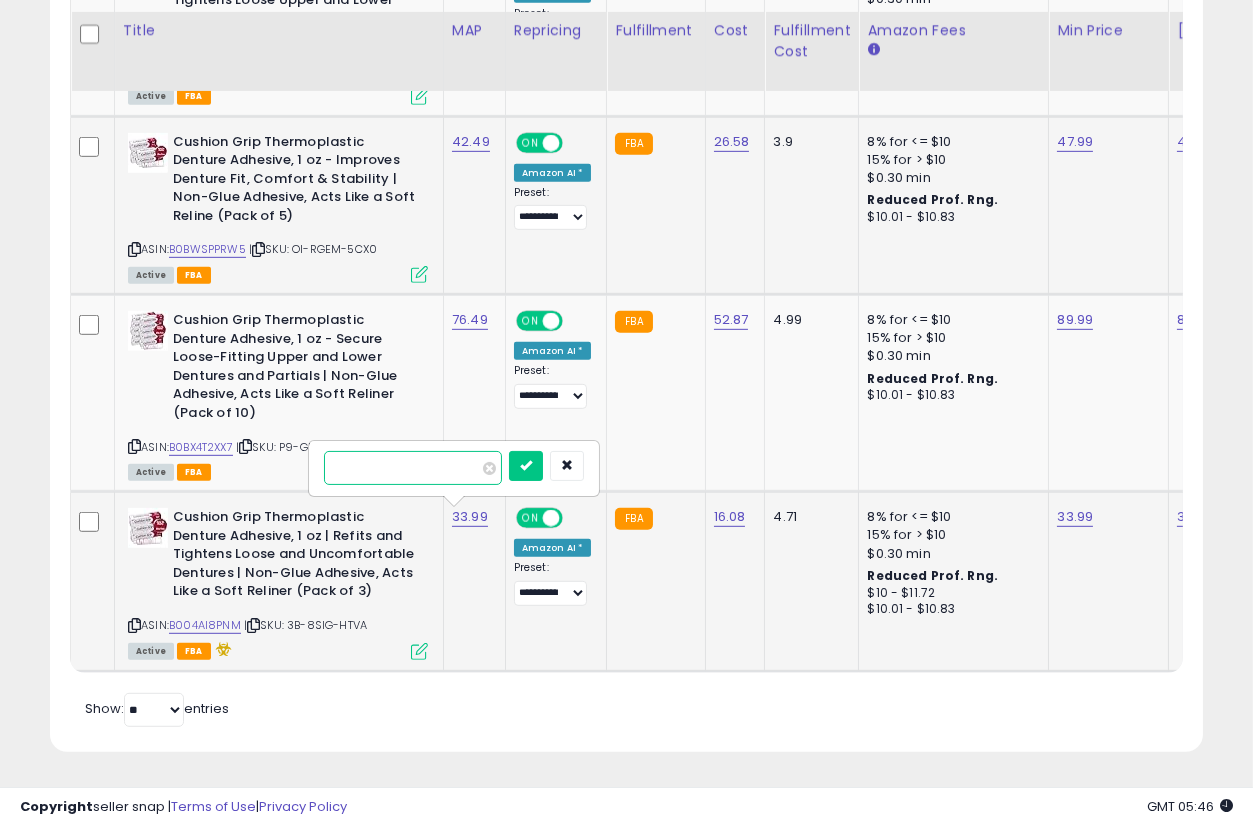 type on "*****" 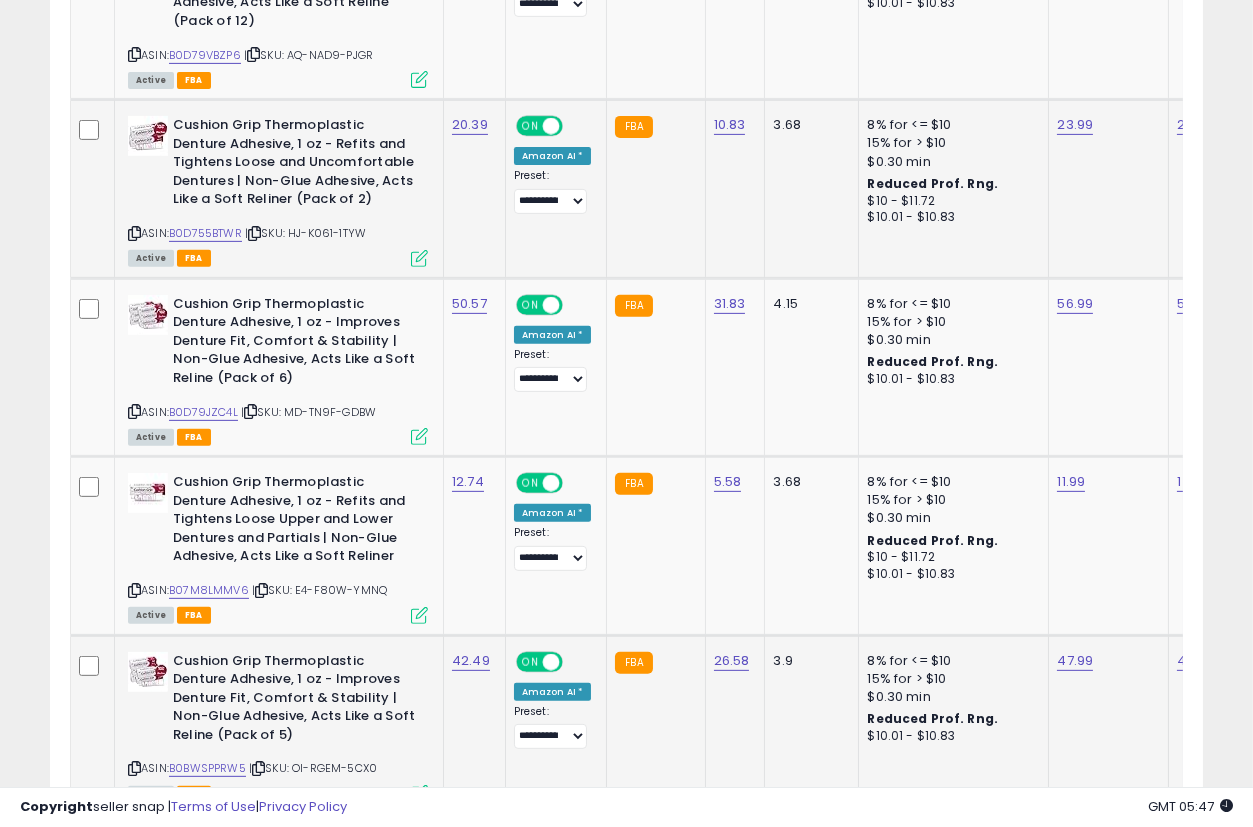 scroll, scrollTop: 1927, scrollLeft: 0, axis: vertical 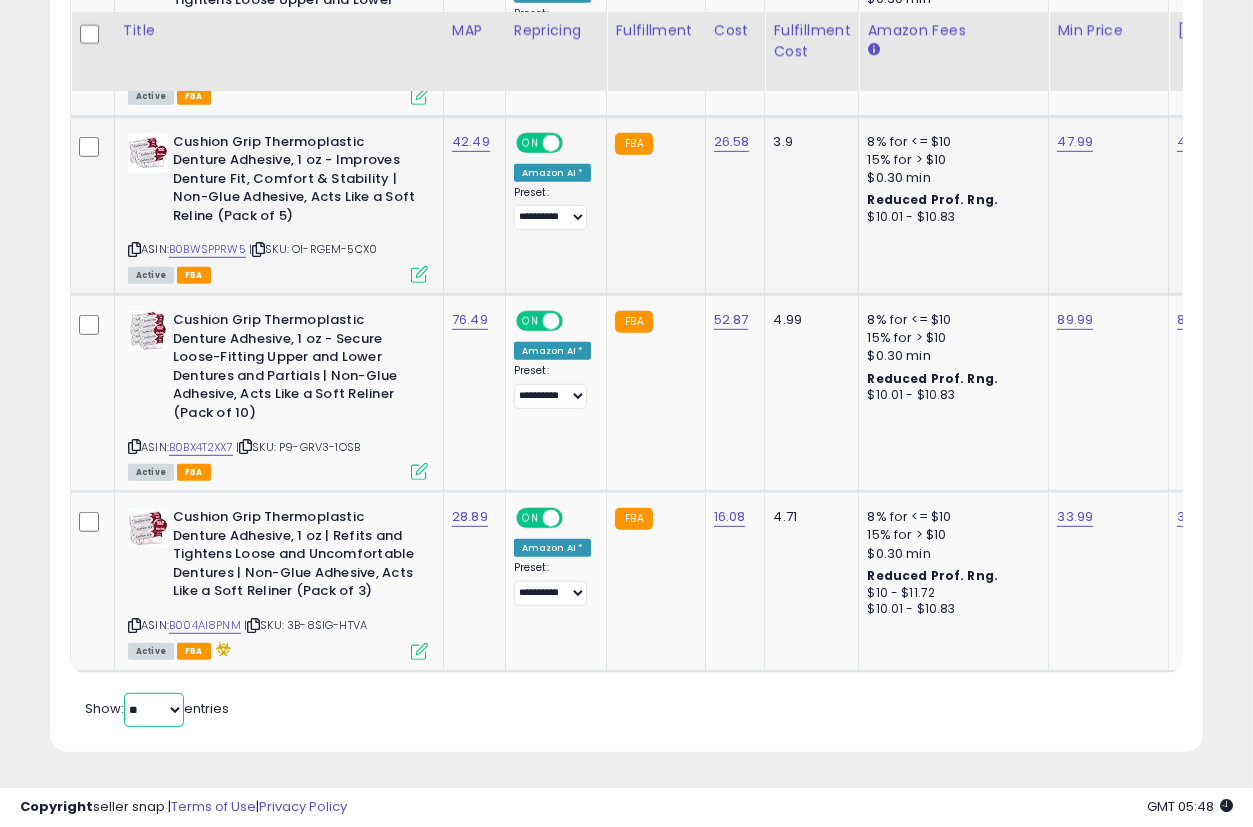 click on "**
**" at bounding box center [154, 710] 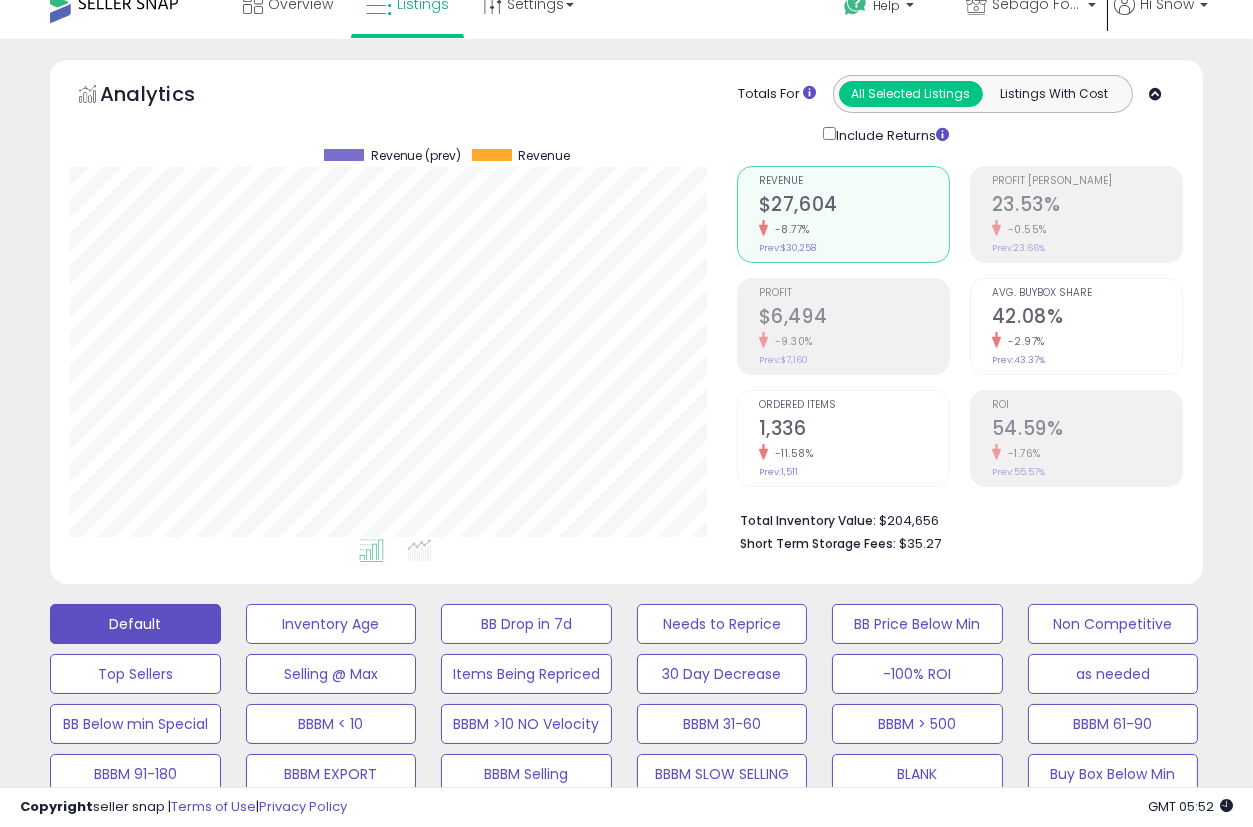 scroll, scrollTop: 0, scrollLeft: 0, axis: both 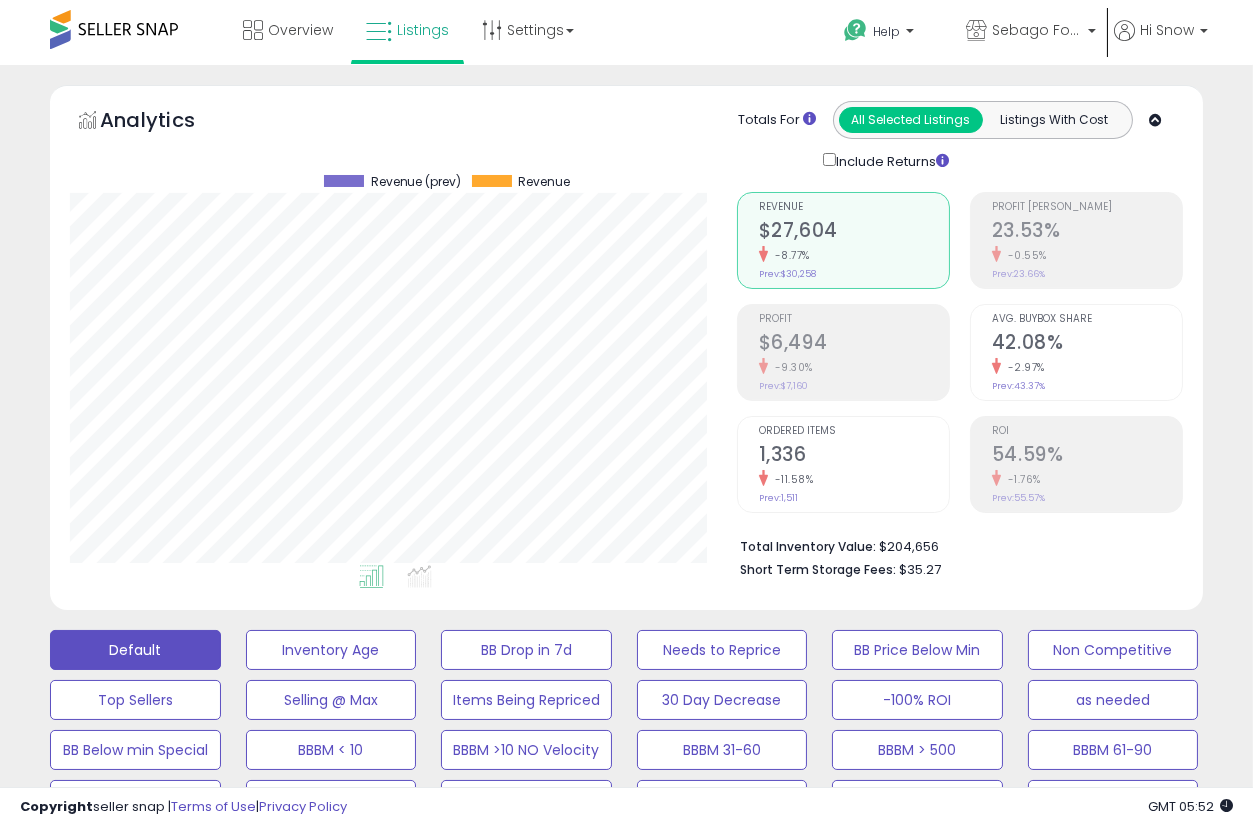 click on "Default
Inventory Age
BB Drop in 7d
Needs to Reprice
BB Price Below Min
Non Competitive
Top Sellers
Selling @ Max
Items Being Repriced
30 Day Decrease
-100% ROI
as needed
BB Below min Special
BLANK" at bounding box center [626, 795] 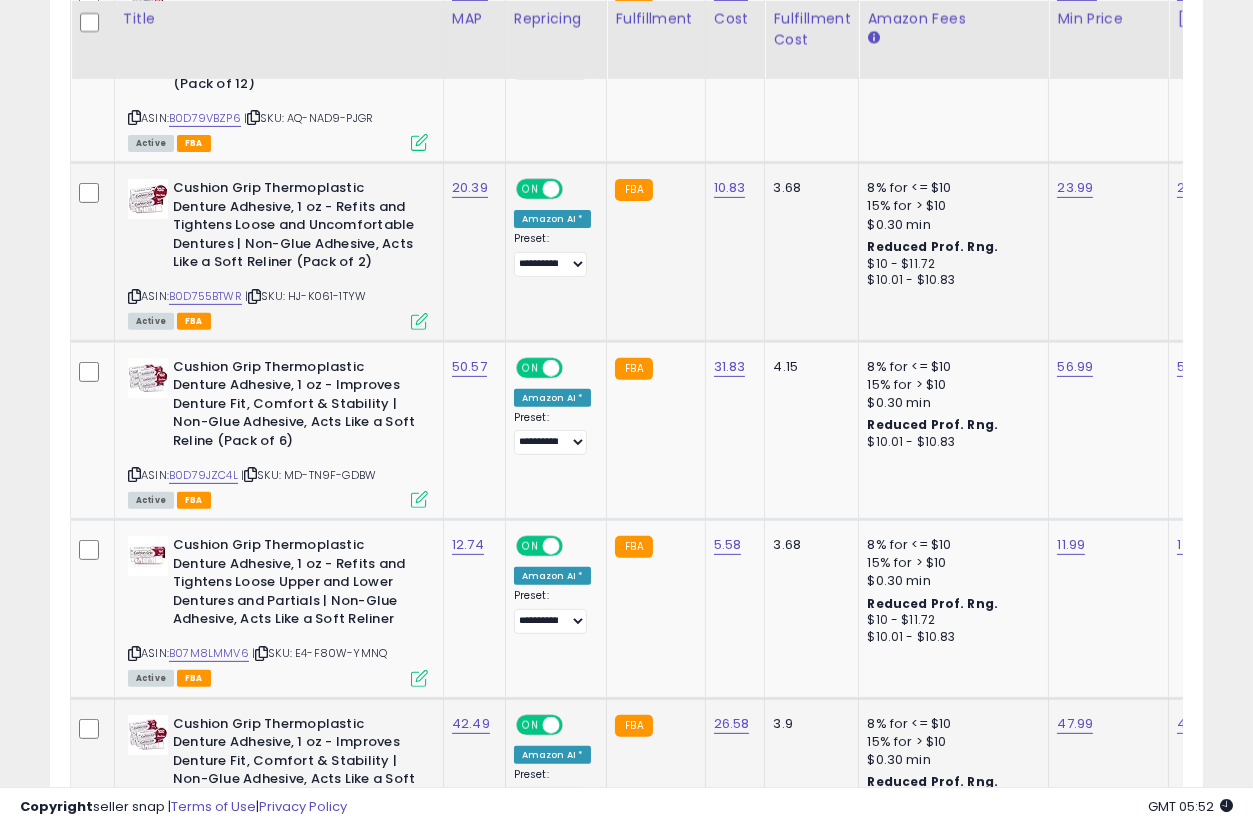 scroll, scrollTop: 1927, scrollLeft: 0, axis: vertical 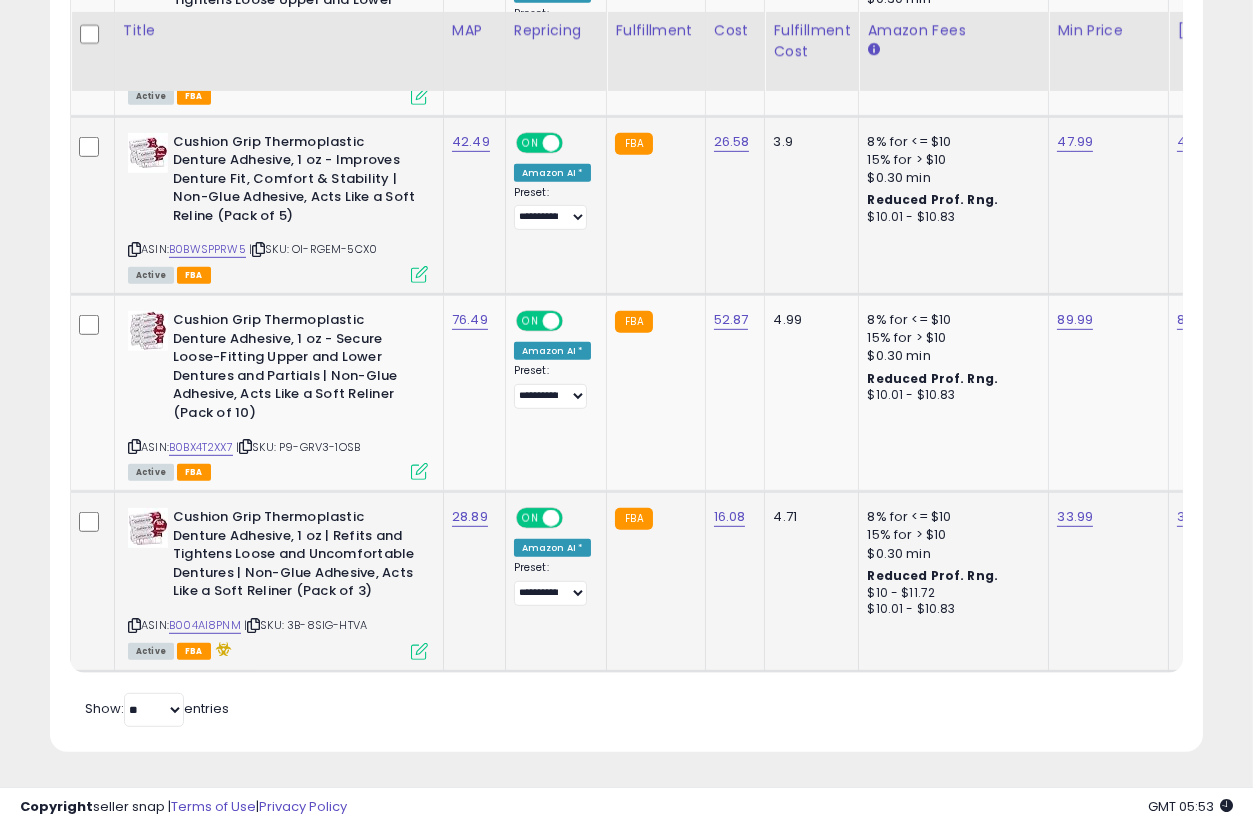 click on "FBA" 